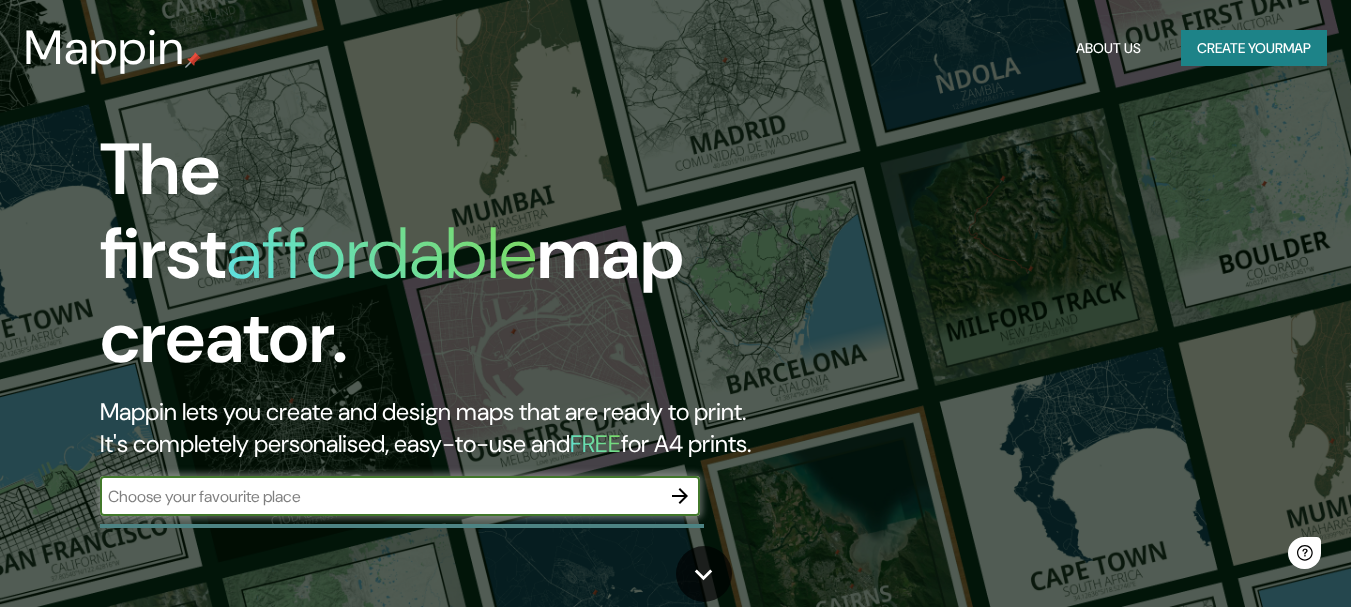 scroll, scrollTop: 0, scrollLeft: 0, axis: both 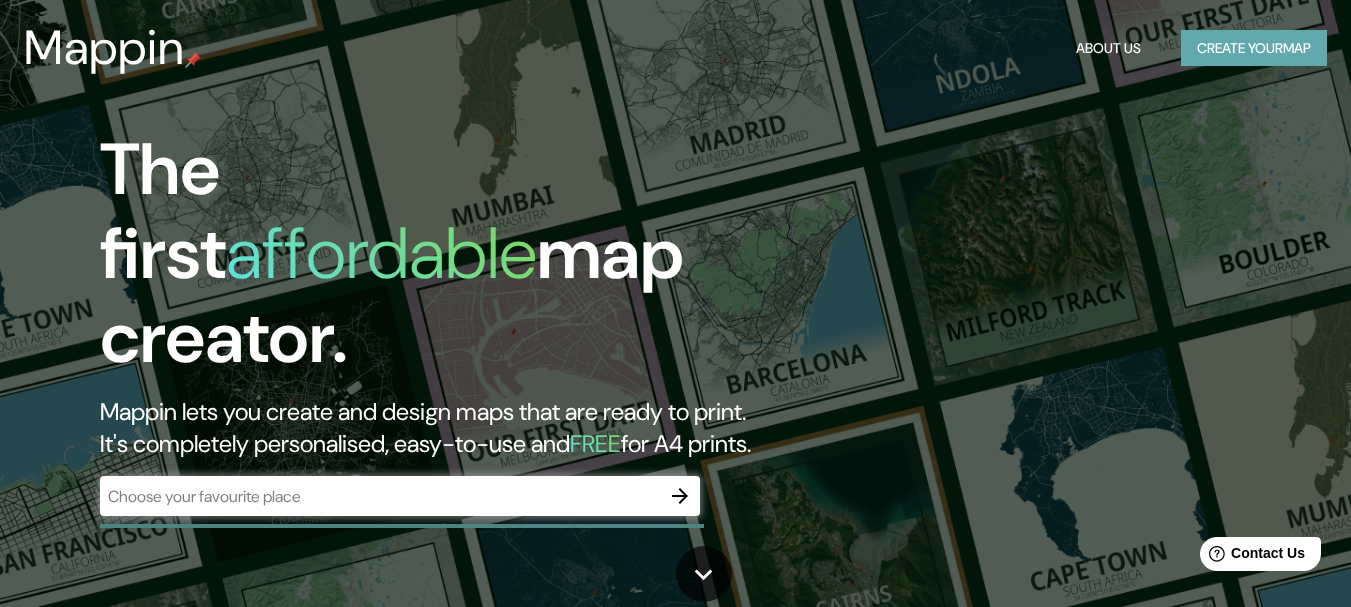 click on "Create your   map" at bounding box center (1254, 48) 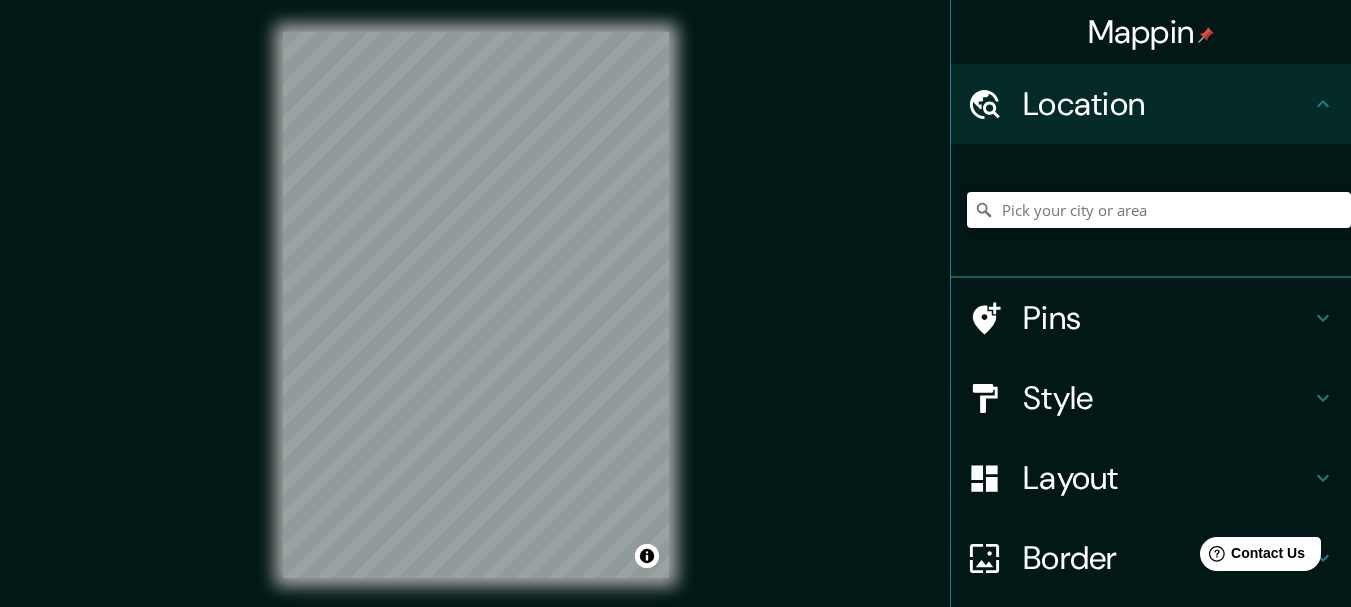 click on "Style" at bounding box center (1167, 398) 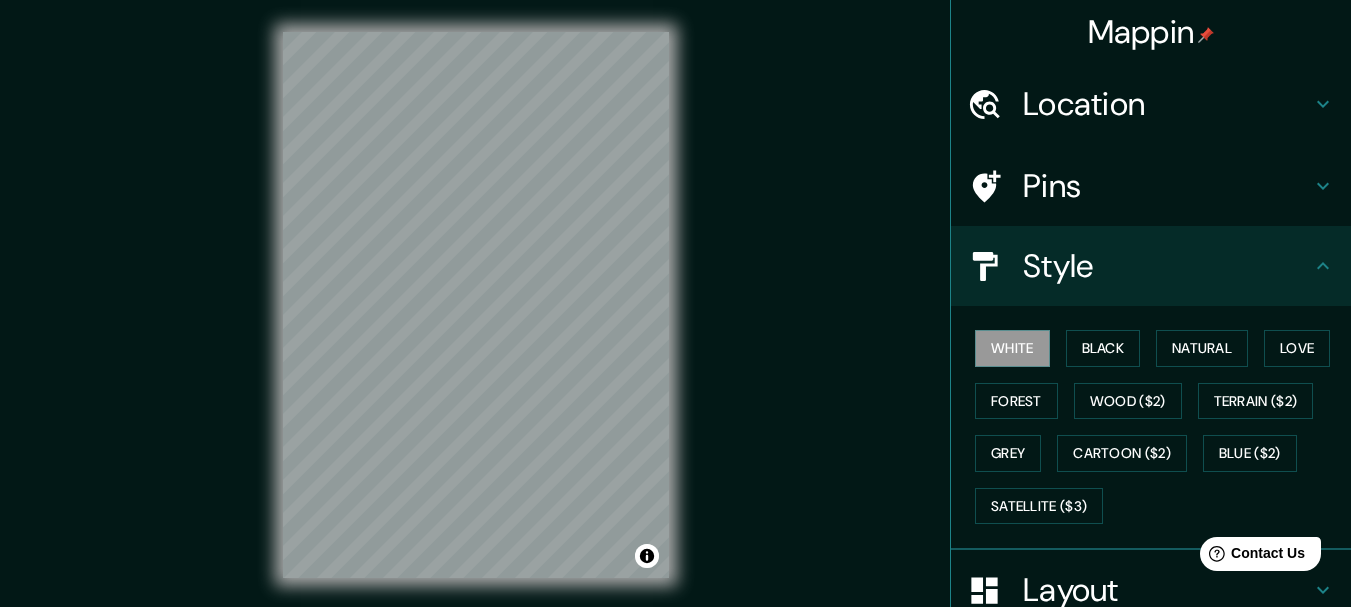 click on "Mappin Location Pins Style White Black Natural Love Forest Wood ($2) Terrain ($2) Grey Cartoon ($2) Blue ($2) Satellite ($3) Layout Border Choose a border.  Hint : you can make layers of the frame opaque to create some cool effects. None Simple Transparent Fancy Size A4 single Zoom level too high - zoom in more Create your map © Mapbox   © OpenStreetMap   Improve this map Any problems, suggestions, or concerns please email    help@example.com . . ." at bounding box center [675, 321] 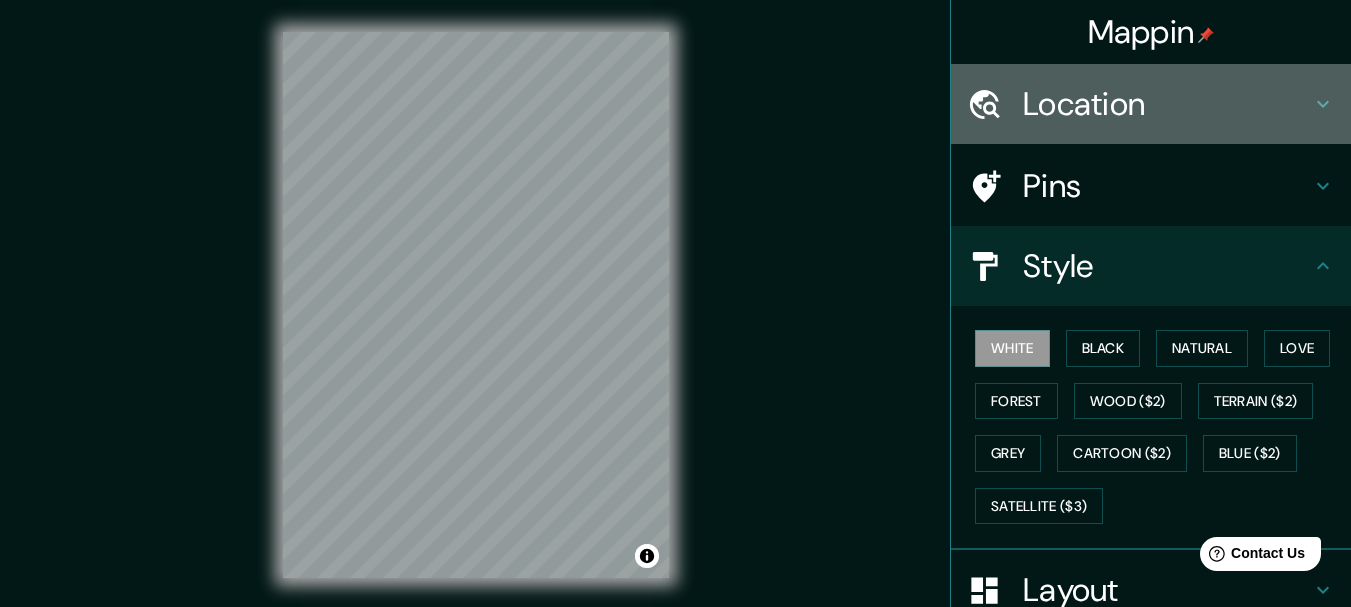 click on "Location" at bounding box center (1167, 104) 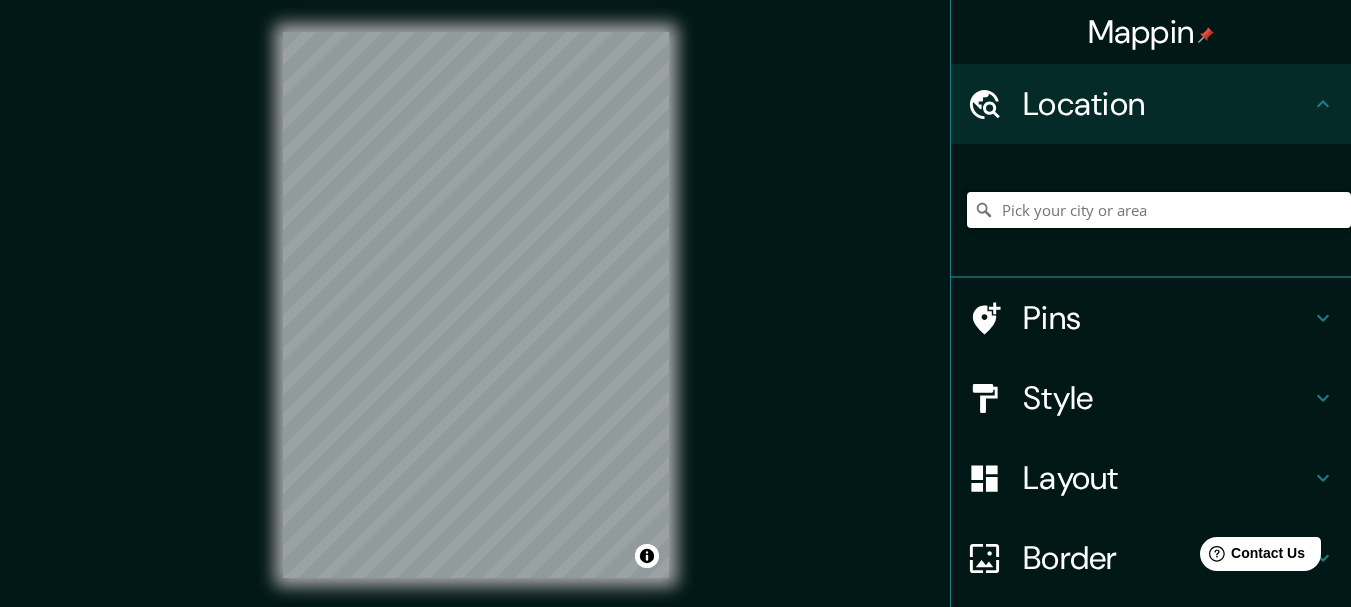 click at bounding box center [1159, 210] 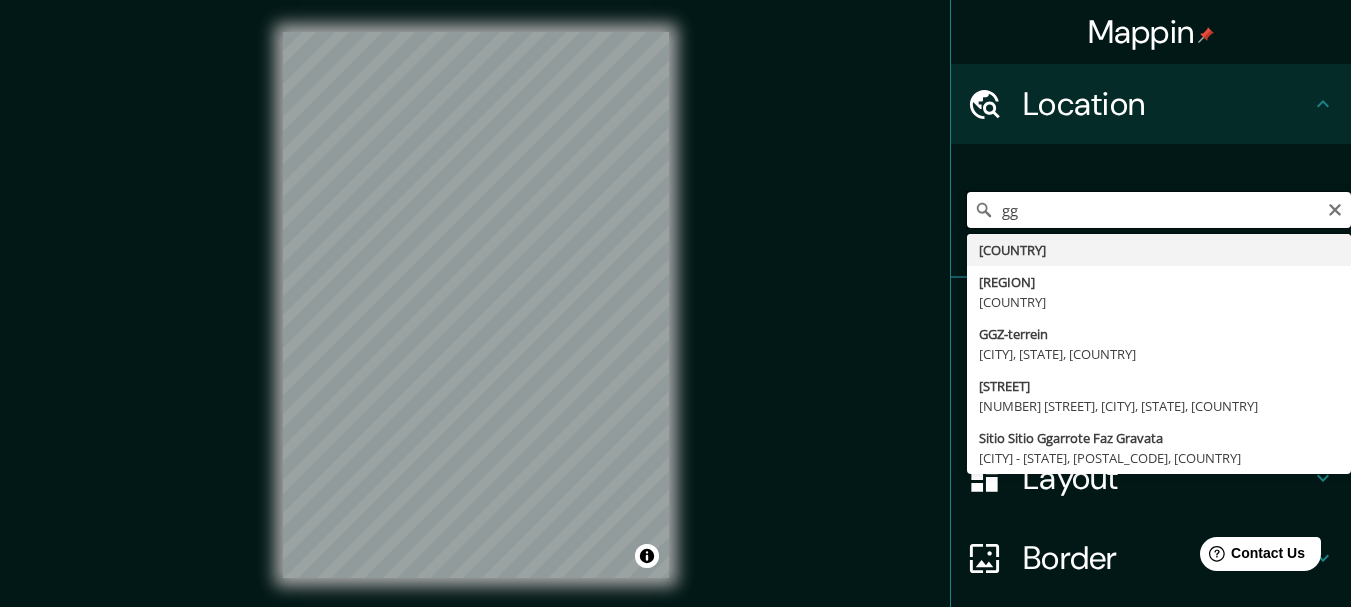 type on "g" 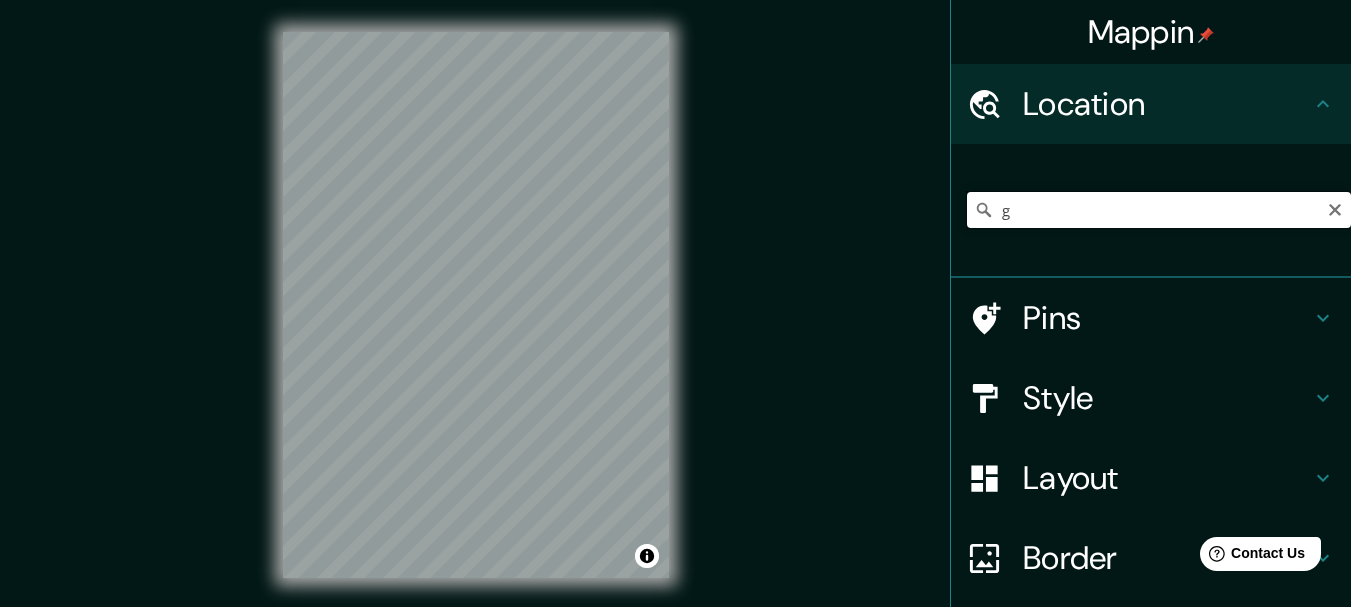 type 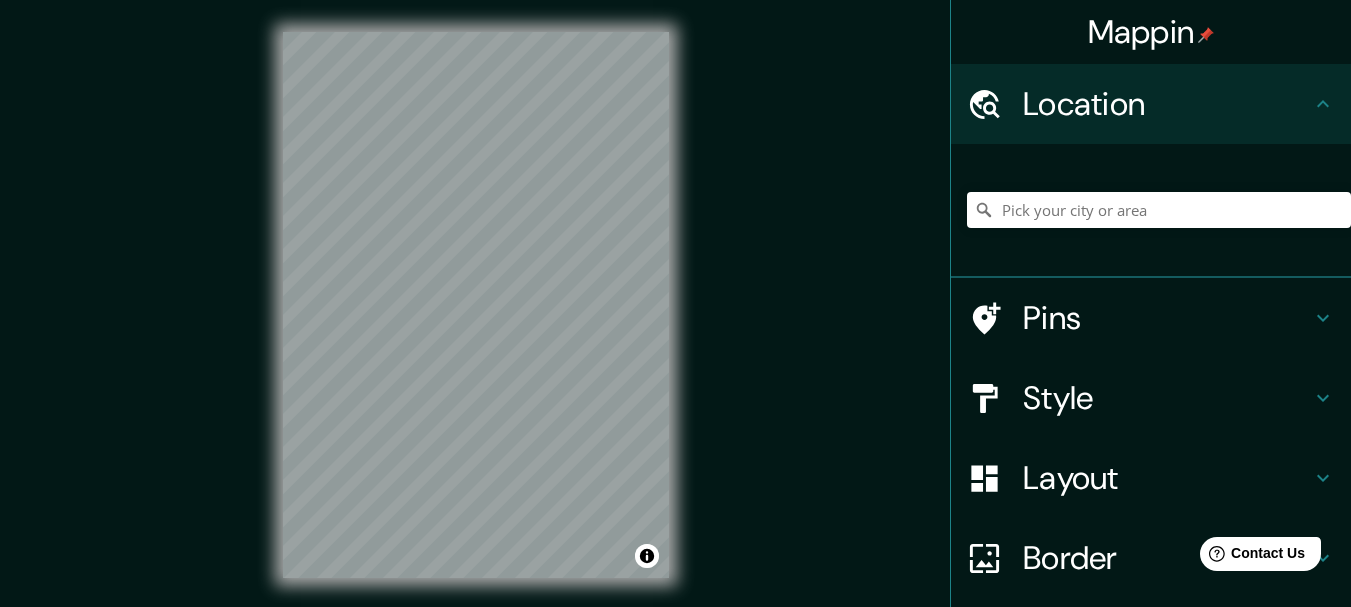click on "Mappin Location Pins Style Layout Border Choose a border.  Hint : you can make layers of the frame opaque to create some cool effects. None Simple Transparent Fancy Size A4 single Zoom level too high - zoom in more Create your map © Mapbox   © OpenStreetMap   Improve this map Any problems, suggestions, or concerns please email    help@mappin.pro . . ." at bounding box center (675, 321) 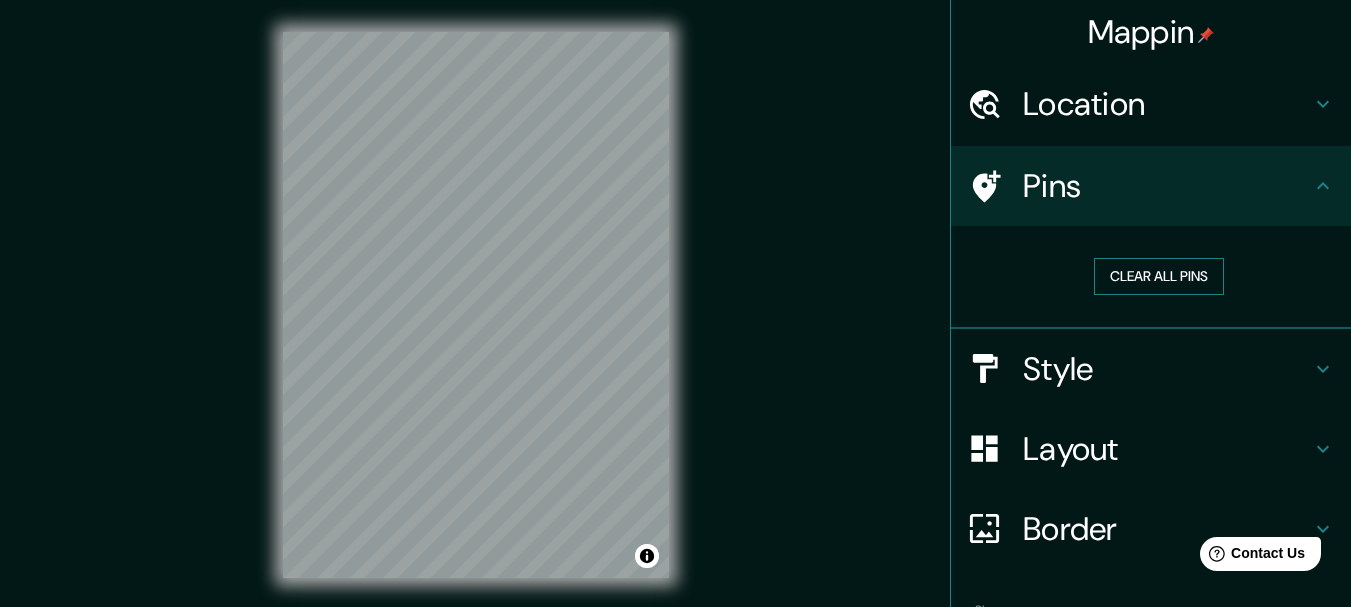 click on "Clear all pins" at bounding box center (1159, 276) 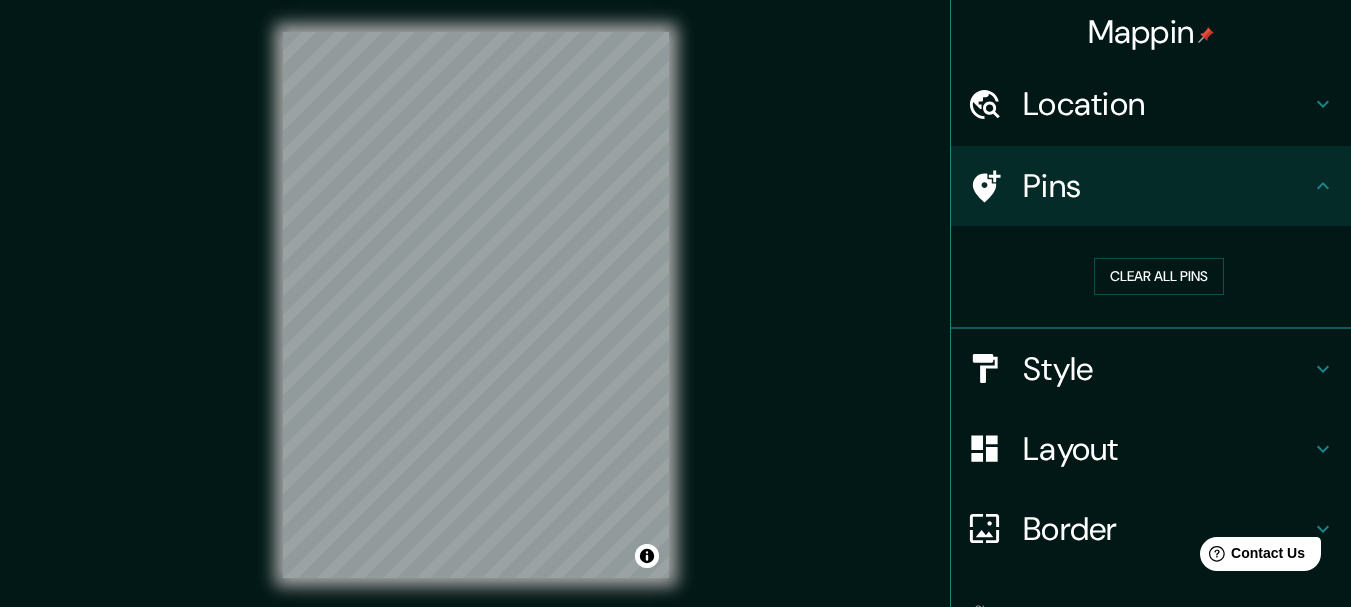 click on "Style" at bounding box center (1167, 369) 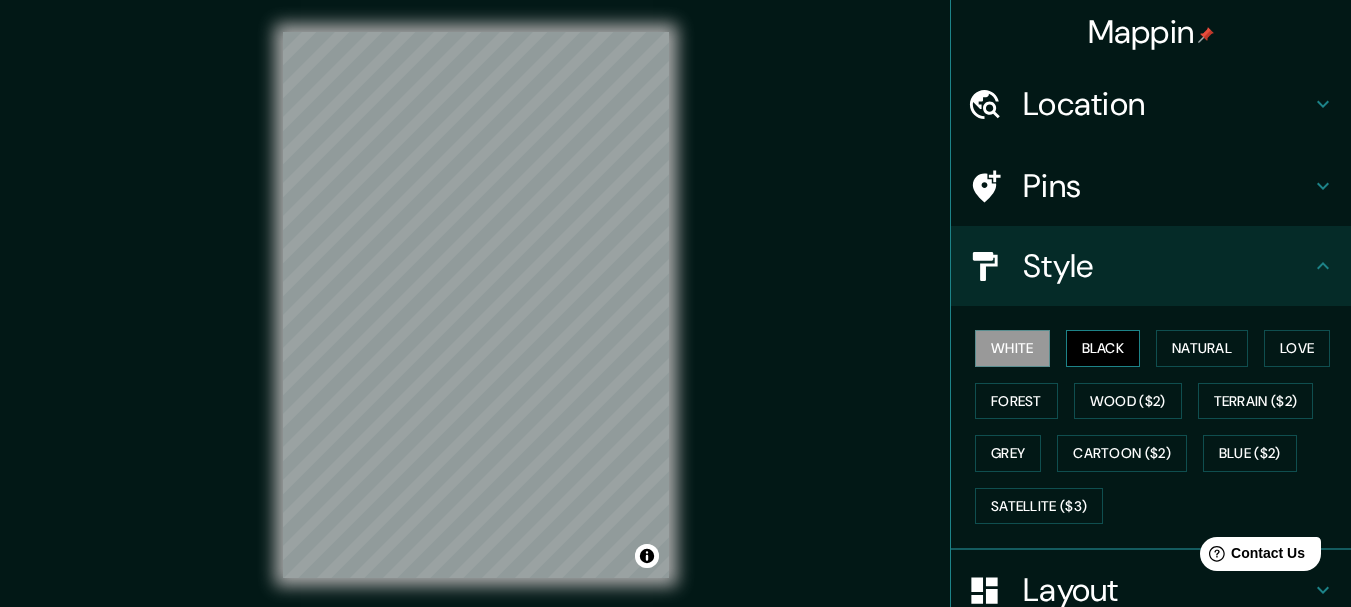 click on "Black" at bounding box center (1103, 348) 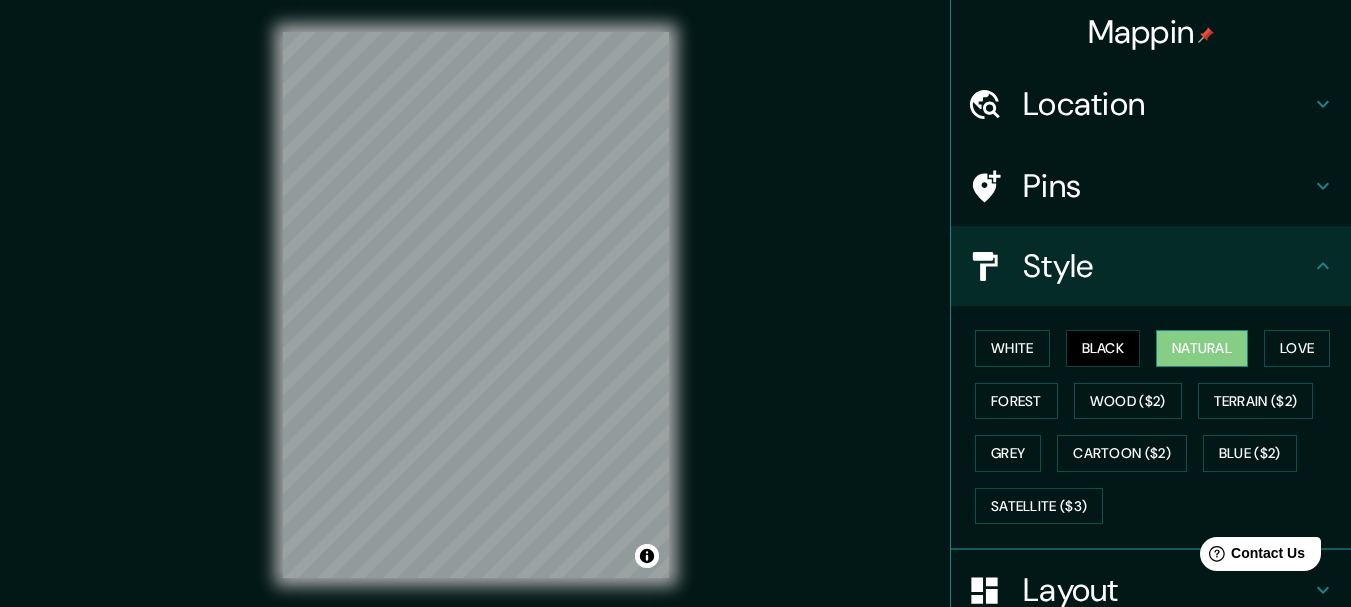 click on "Natural" at bounding box center [1202, 348] 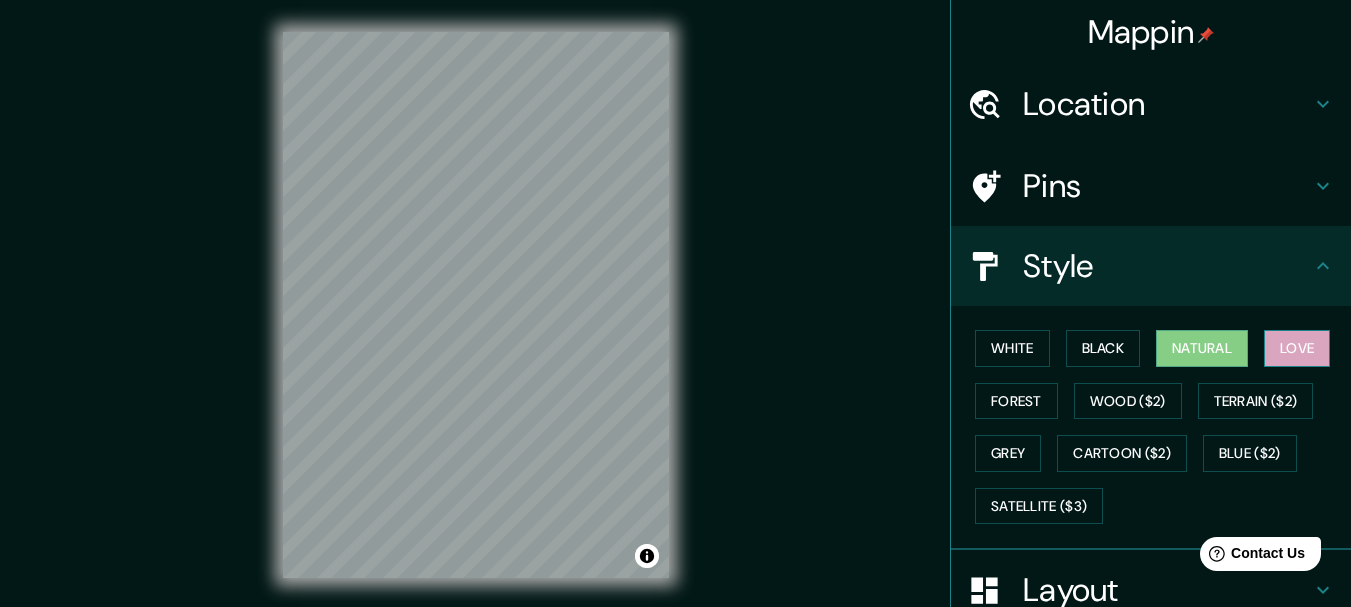 click on "Love" at bounding box center [1297, 348] 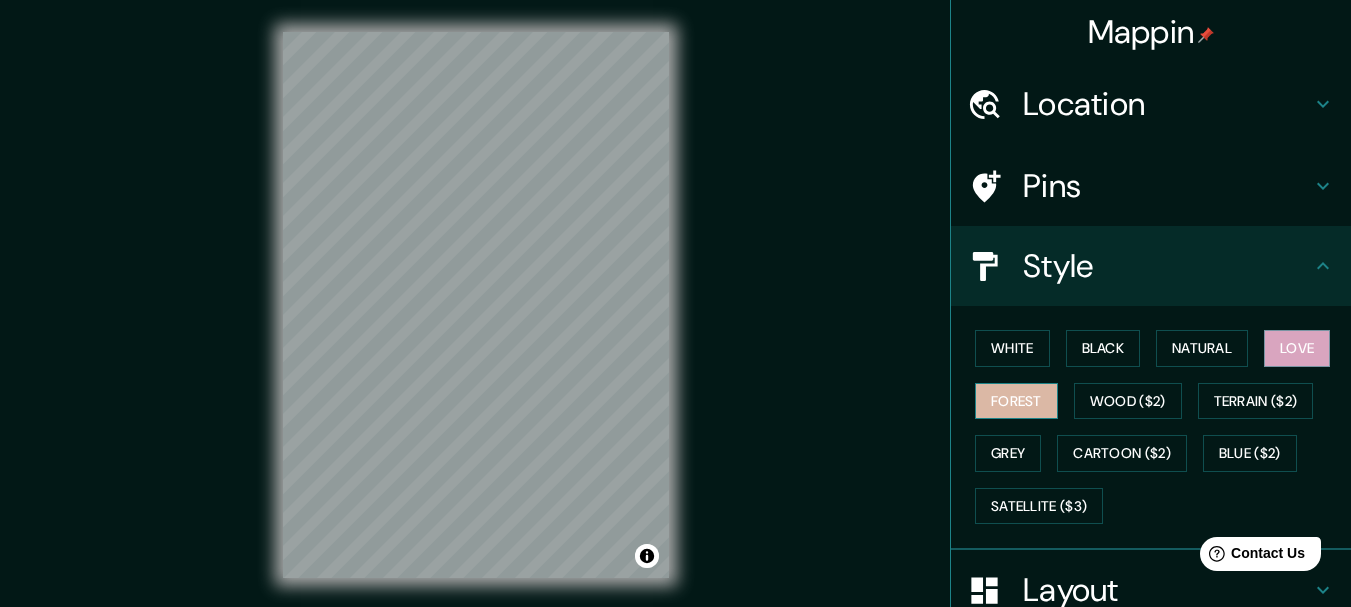 click on "Forest" at bounding box center [1016, 401] 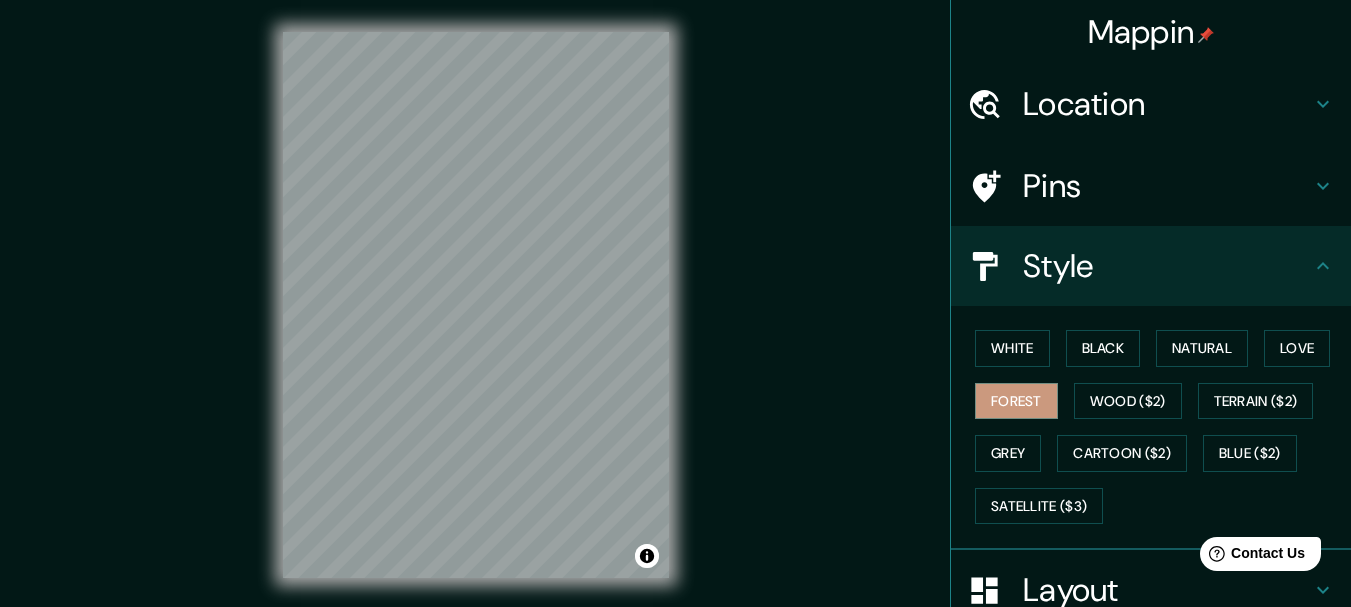 click on "© Mapbox   © OpenStreetMap   Improve this map" at bounding box center (476, 305) 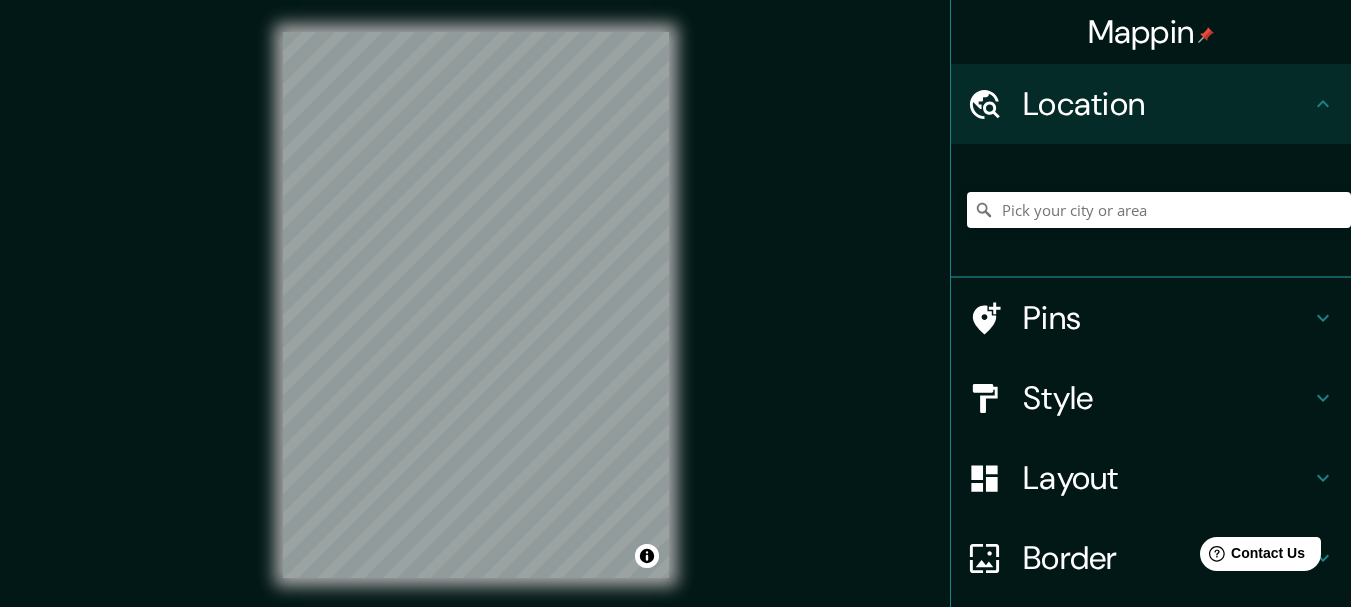 click on "Location" at bounding box center (1167, 104) 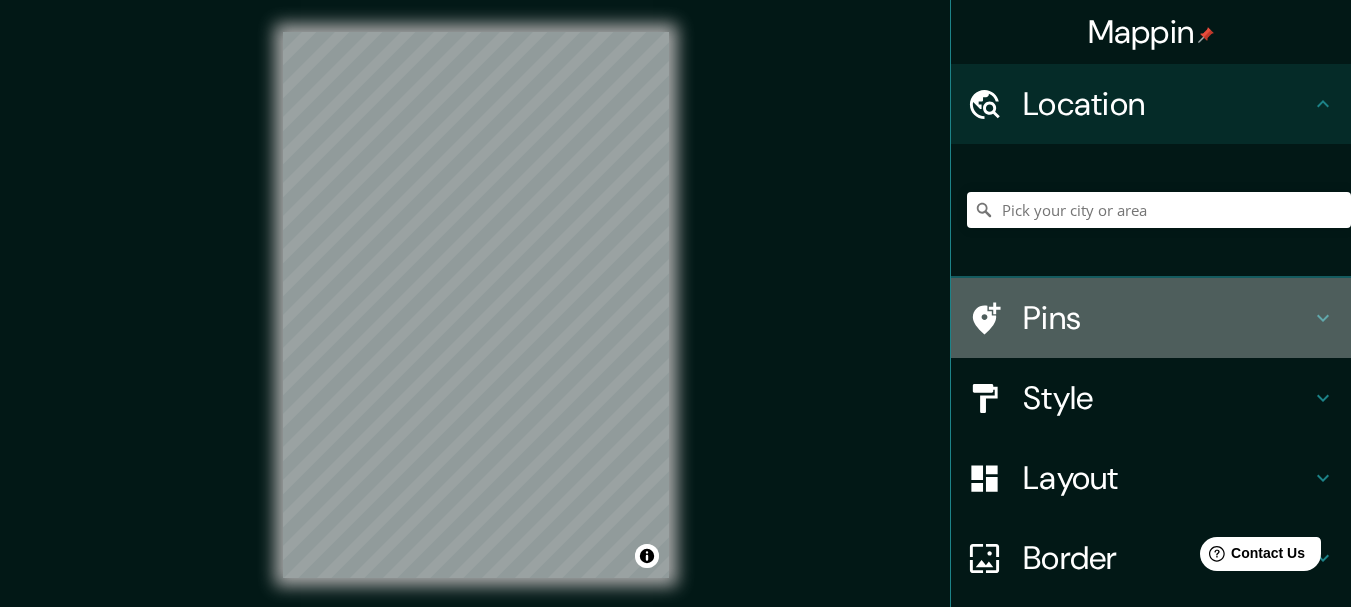 click on "Pins" at bounding box center [1151, 318] 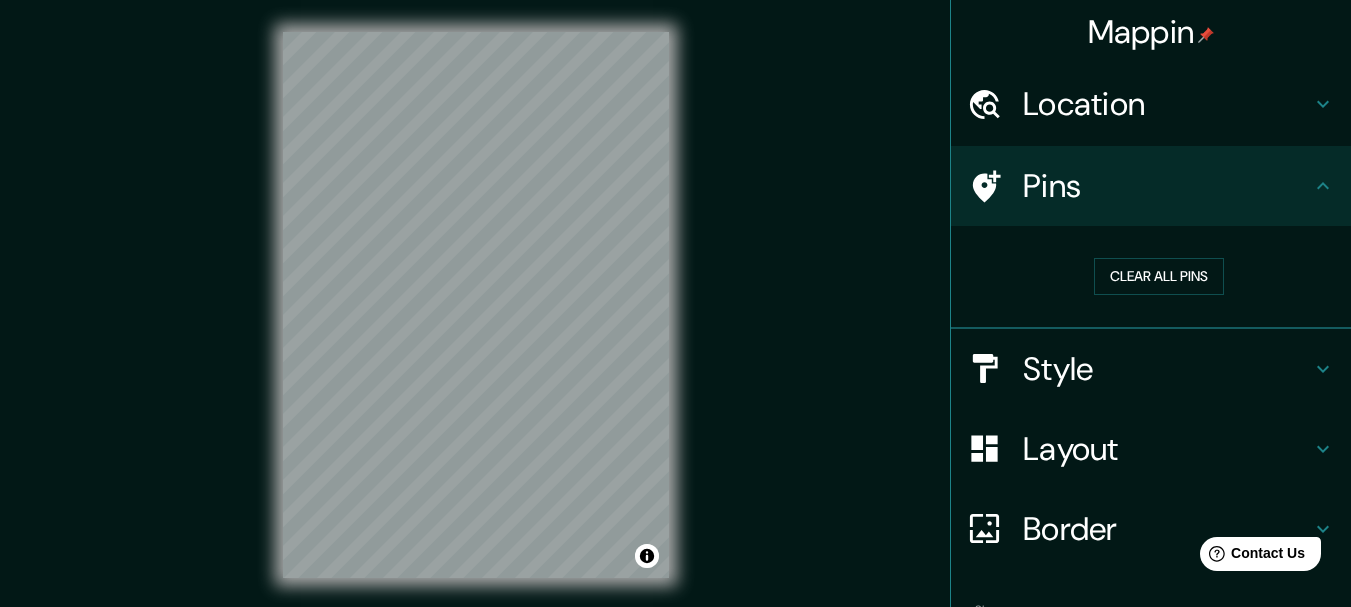 click on "Style" at bounding box center (1167, 369) 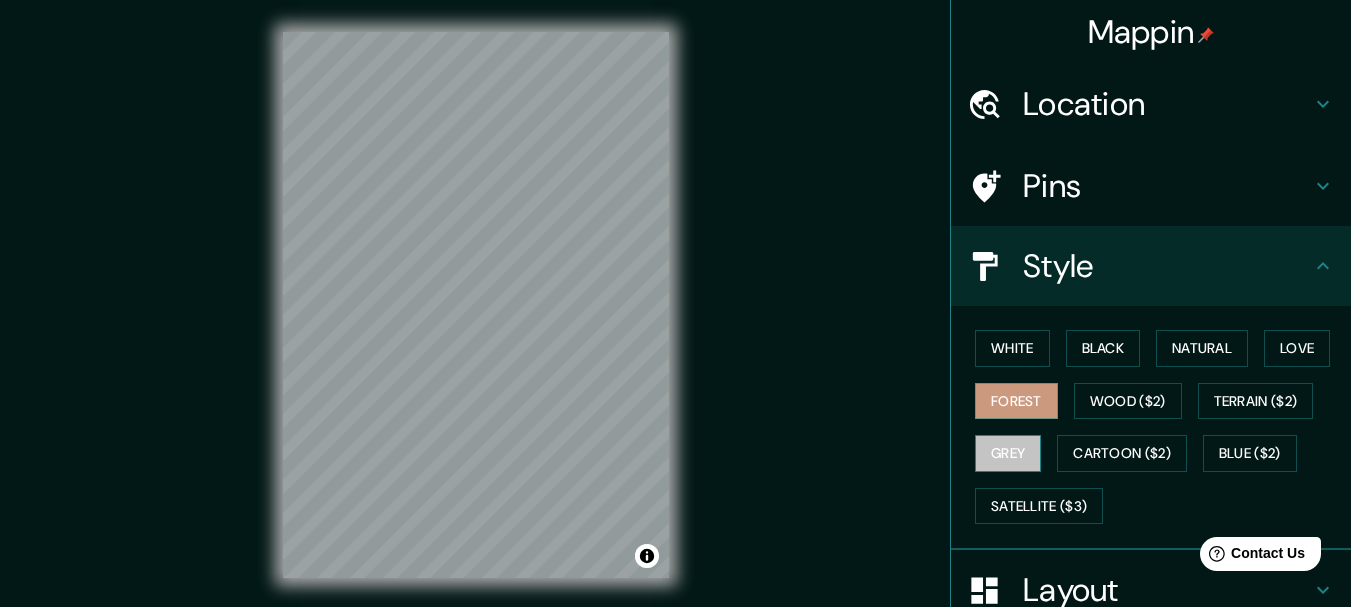 click on "Grey" at bounding box center [1008, 453] 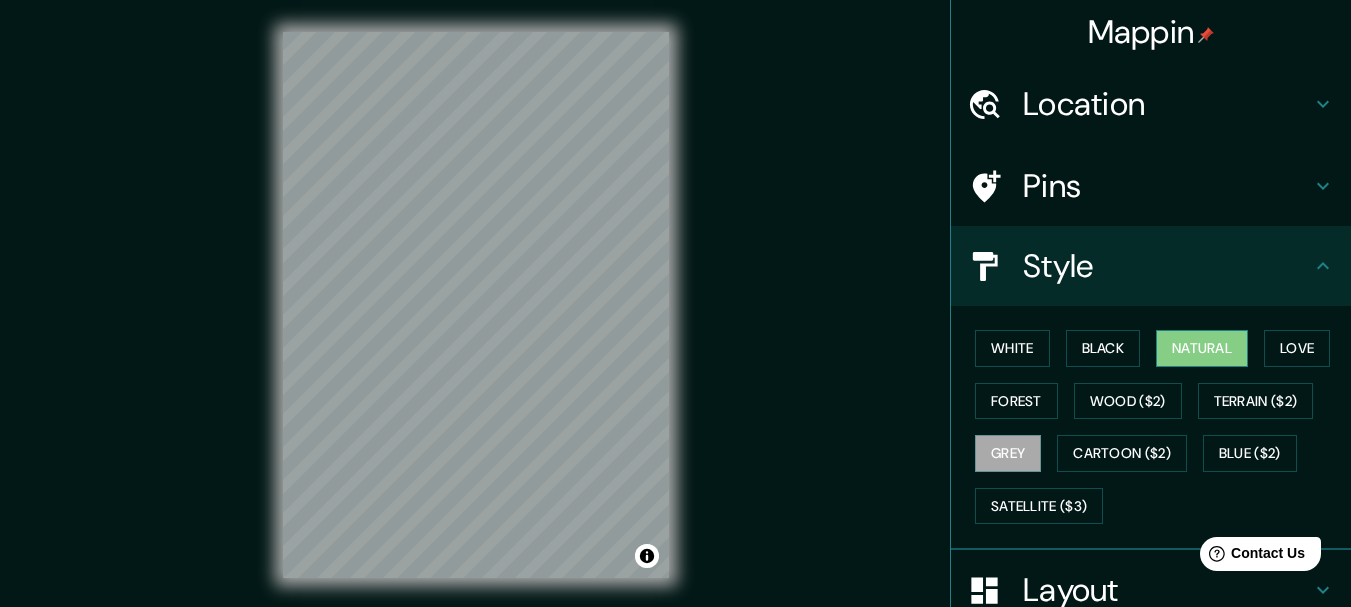 click on "Natural" at bounding box center [1202, 348] 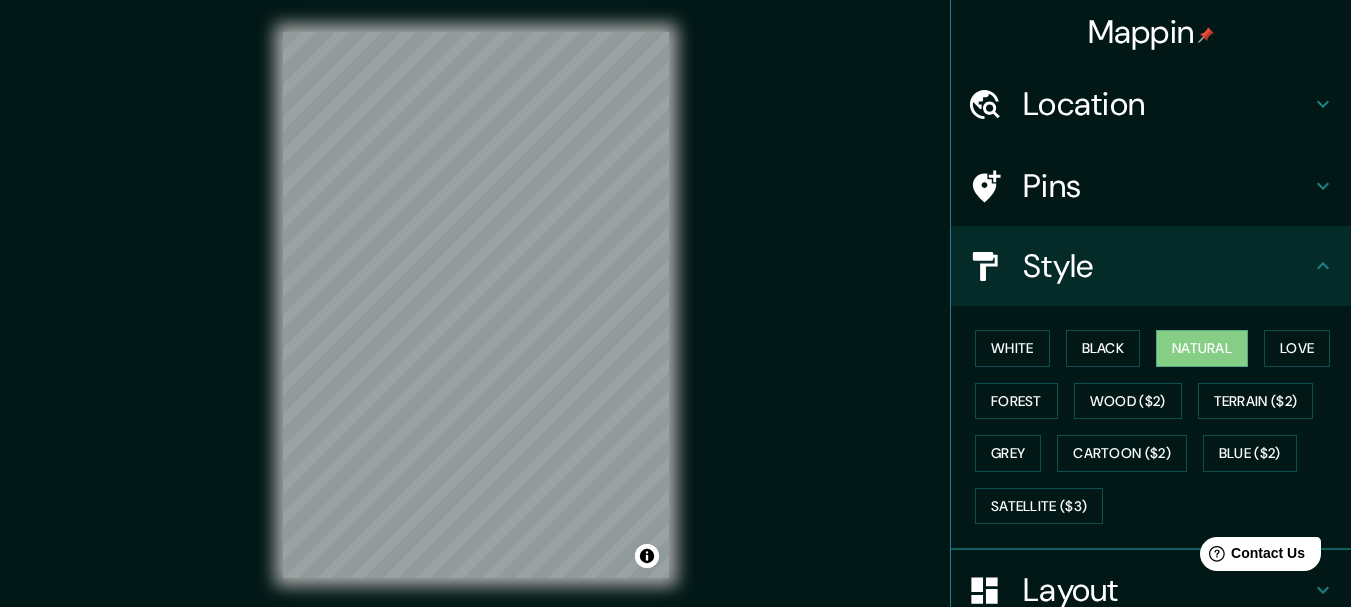 scroll, scrollTop: 100, scrollLeft: 0, axis: vertical 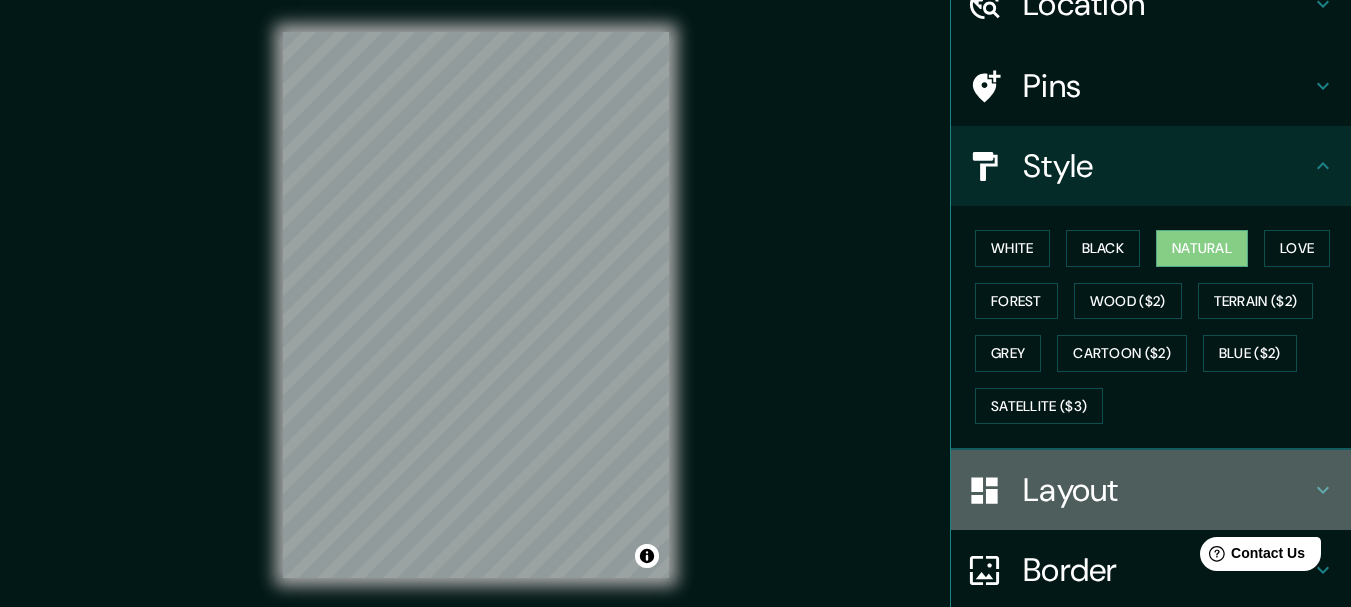click on "Layout" at bounding box center (1167, 490) 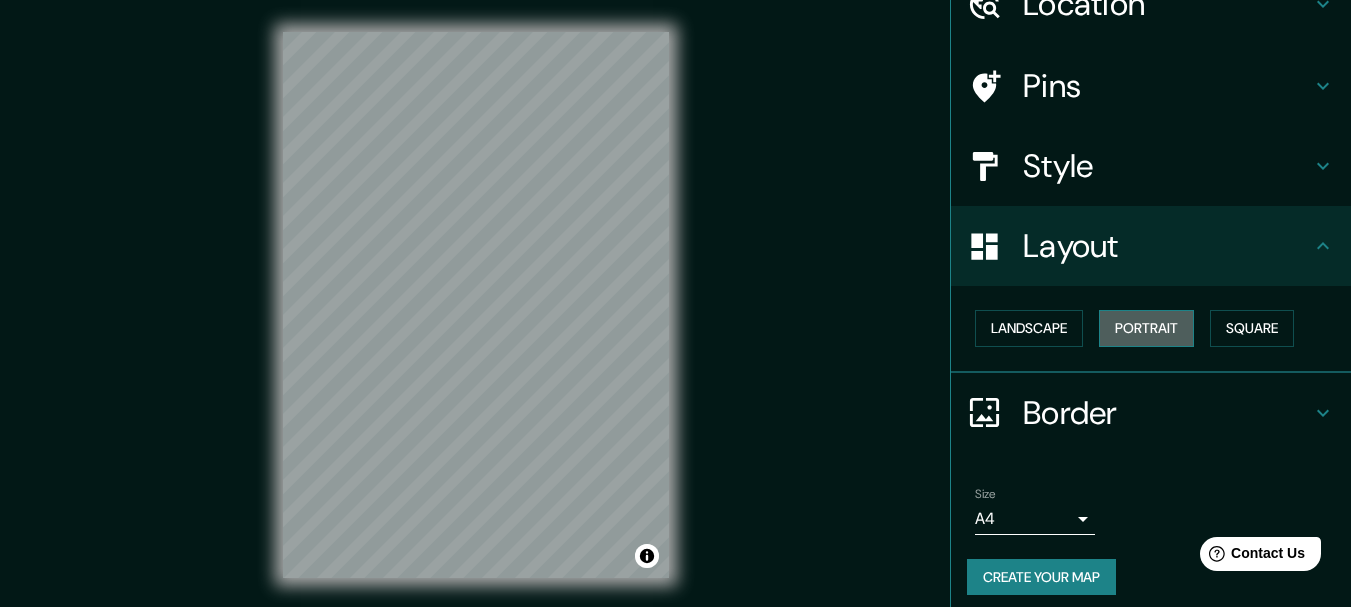 click on "Portrait" at bounding box center [1146, 328] 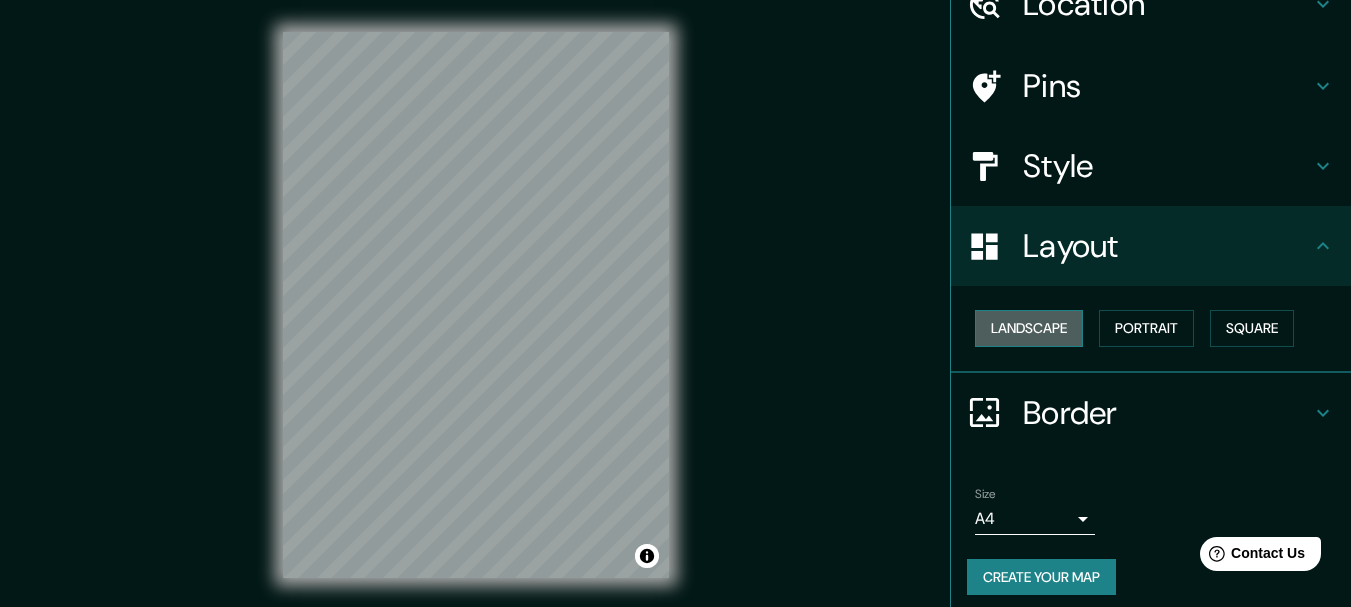click on "Landscape" at bounding box center (1029, 328) 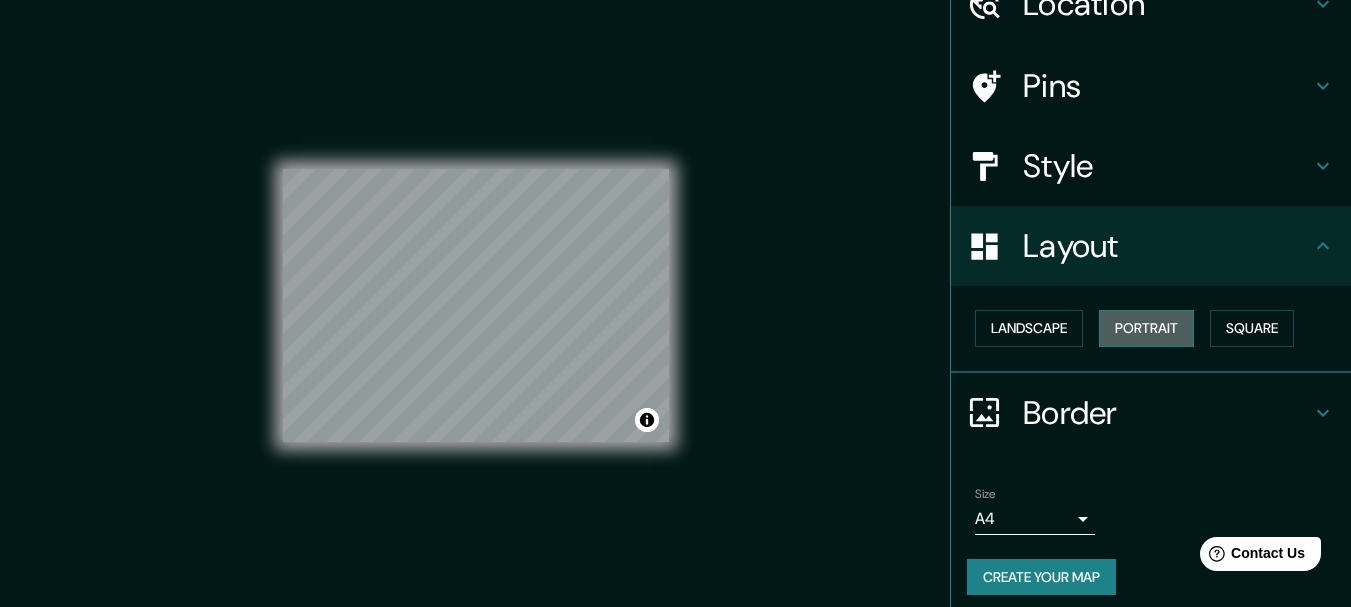 click on "Portrait" at bounding box center [1146, 328] 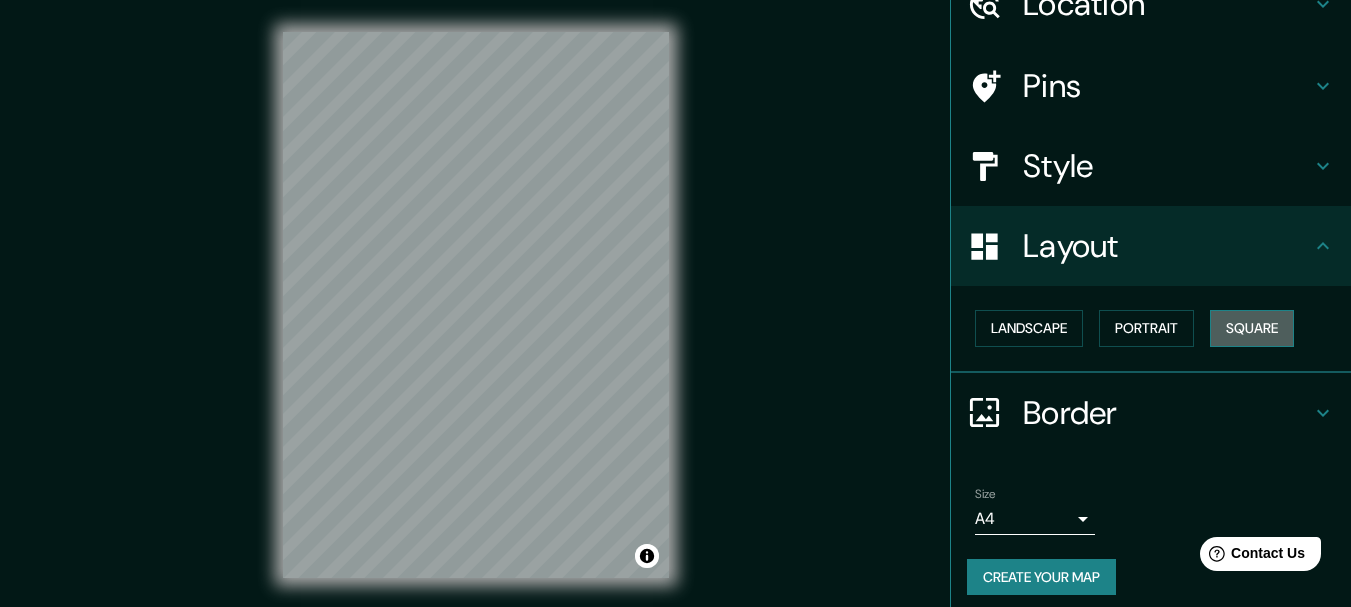 click on "Square" at bounding box center (1252, 328) 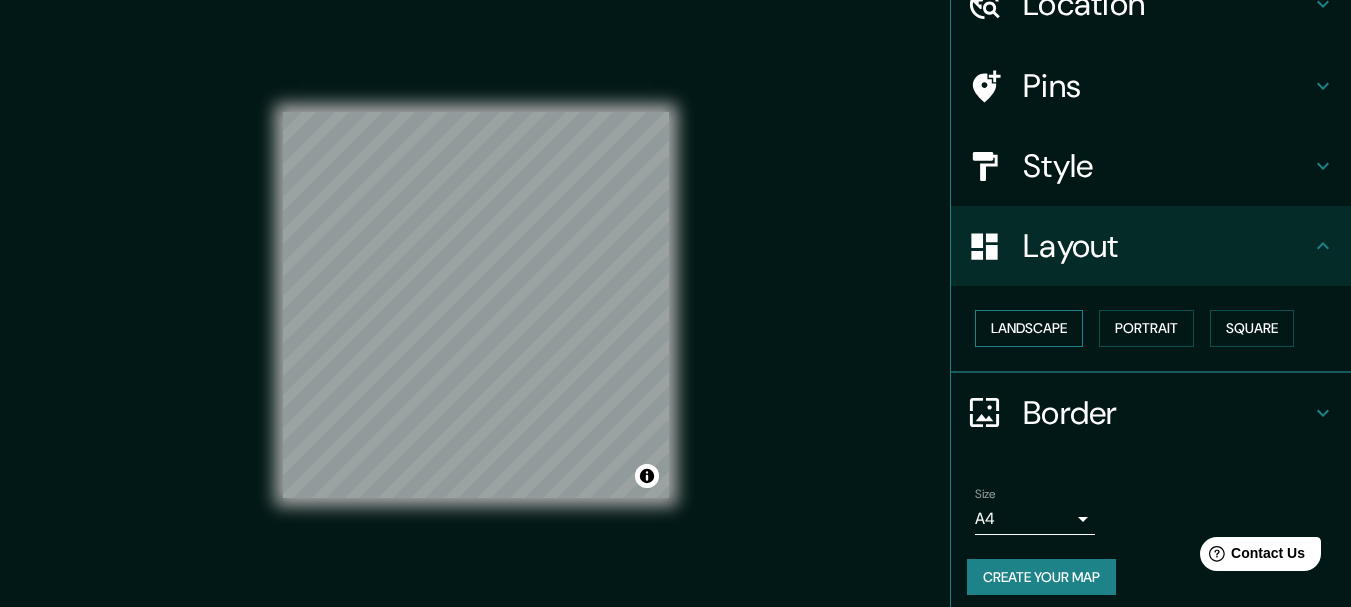 click on "Landscape" at bounding box center [1029, 328] 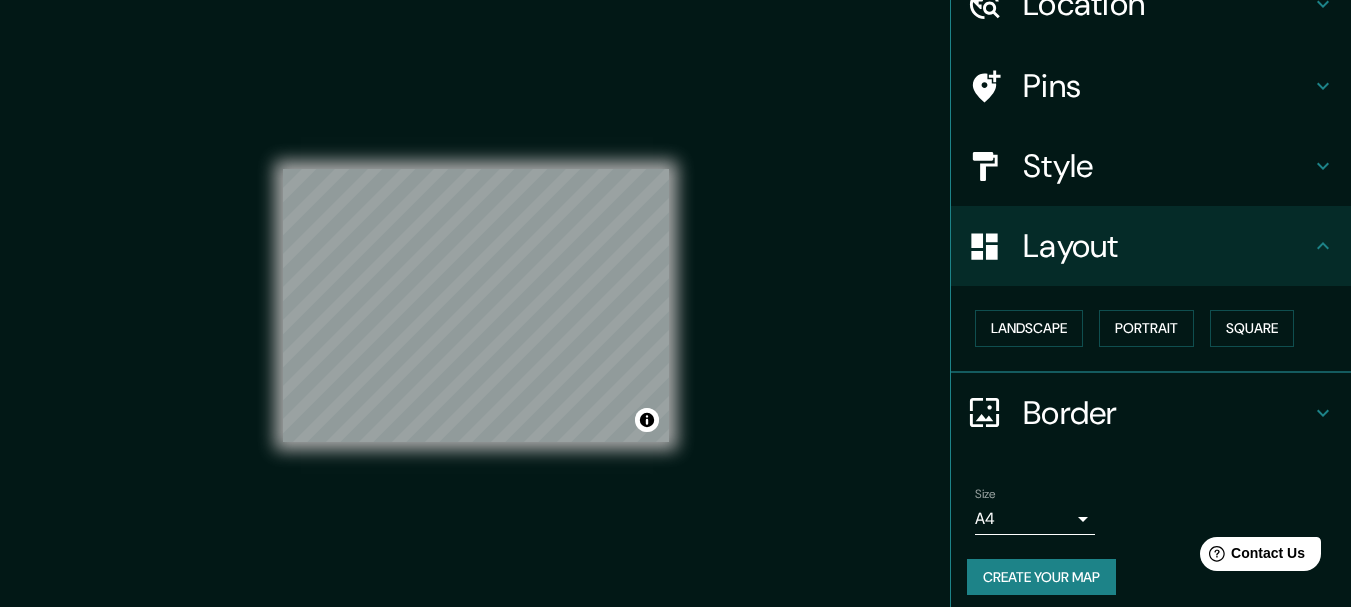 click on "Pins" at bounding box center [1167, 86] 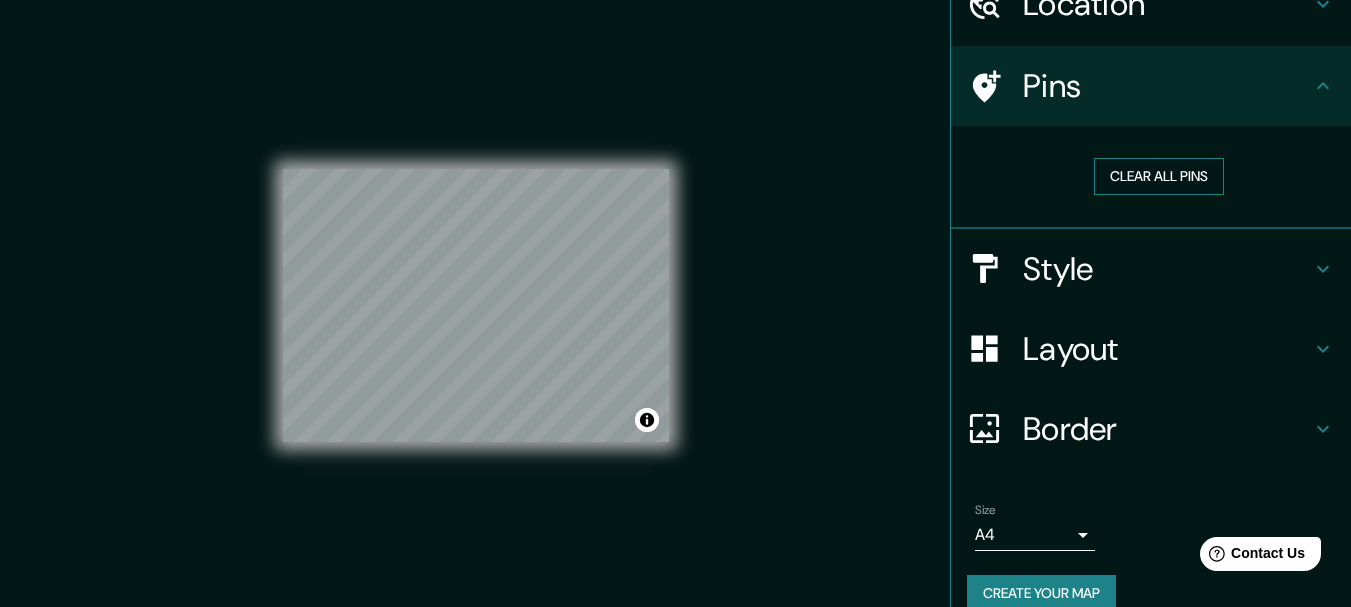 click on "Clear all pins" at bounding box center (1159, 176) 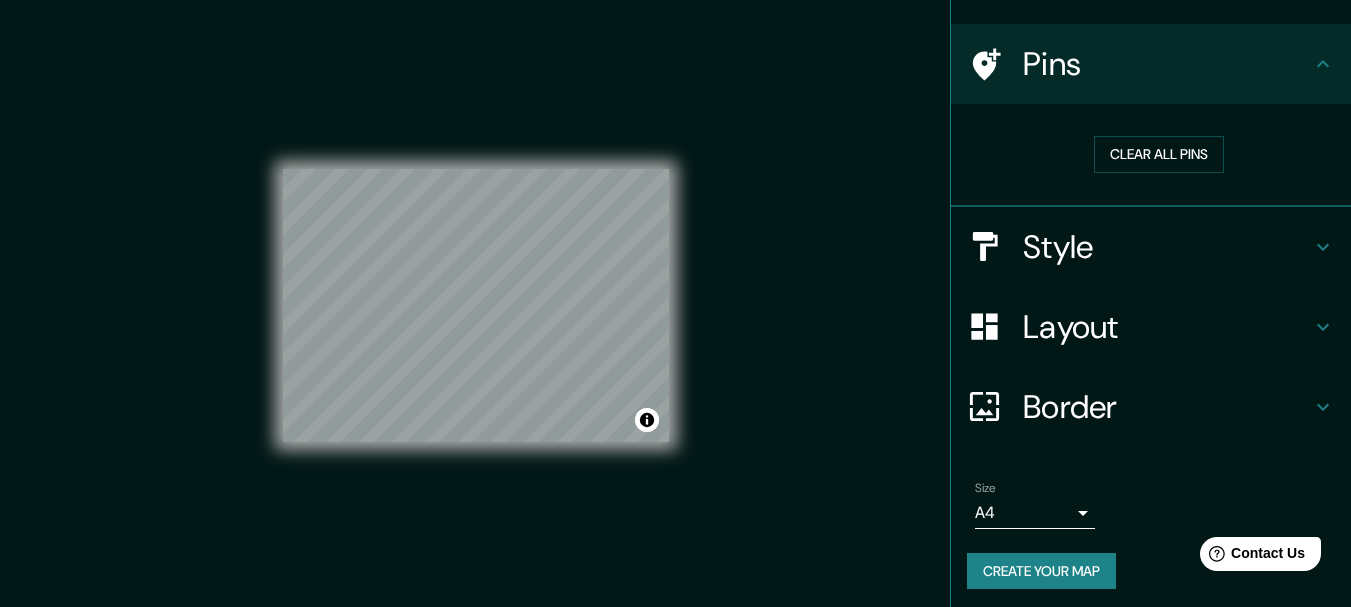 scroll, scrollTop: 128, scrollLeft: 0, axis: vertical 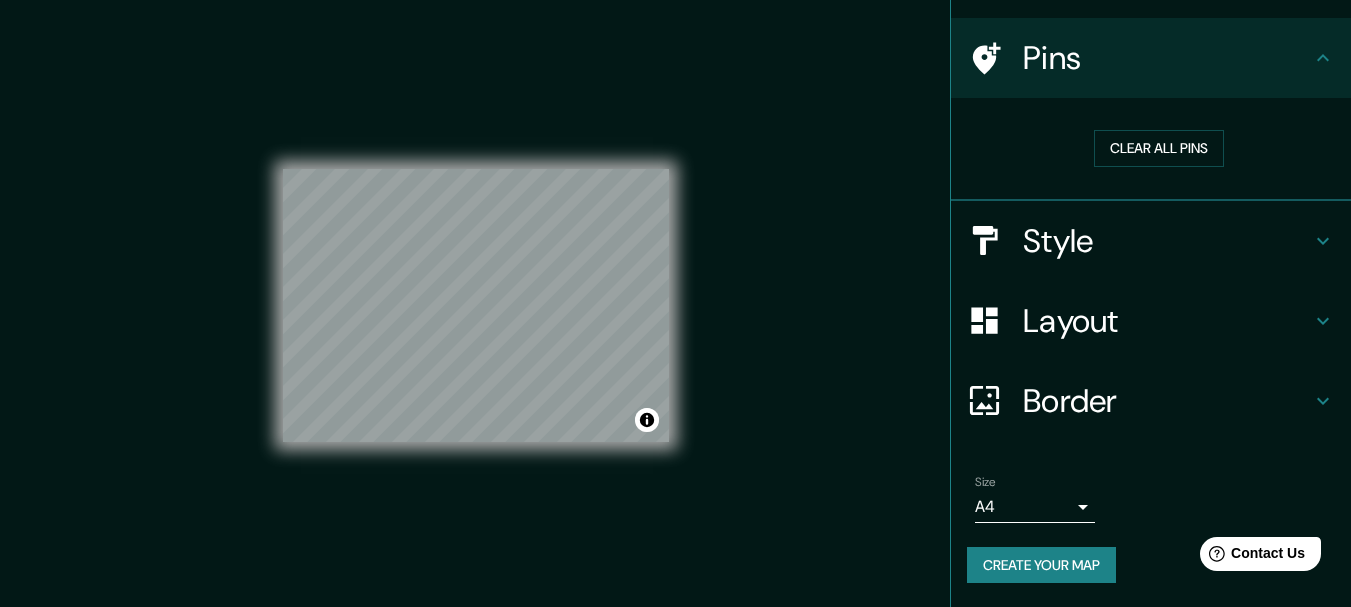 click on "Mappin Location Pins Clear all pins Style Layout Border Choose a border.  Hint : you can make layers of the frame opaque to create some cool effects. None Simple Transparent Fancy Size A4 single Create your map © Mapbox   © OpenStreetMap   Improve this map Any problems, suggestions, or concerns please email    help@example.com . . ." at bounding box center [675, 303] 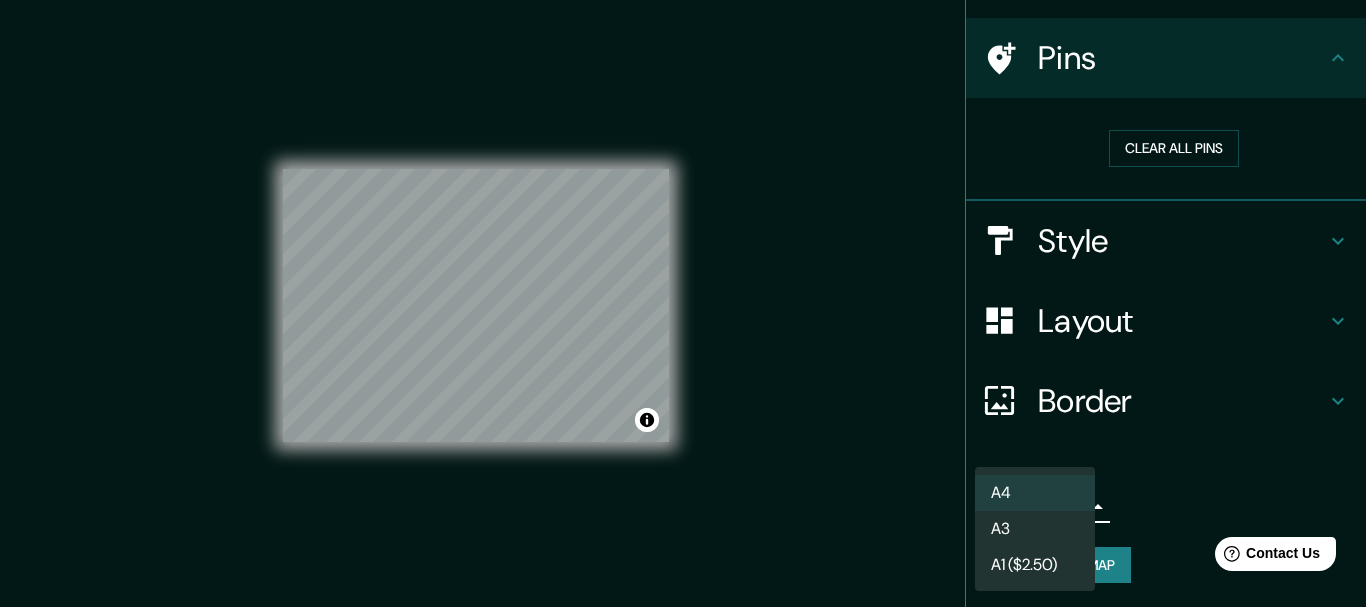 click at bounding box center [683, 303] 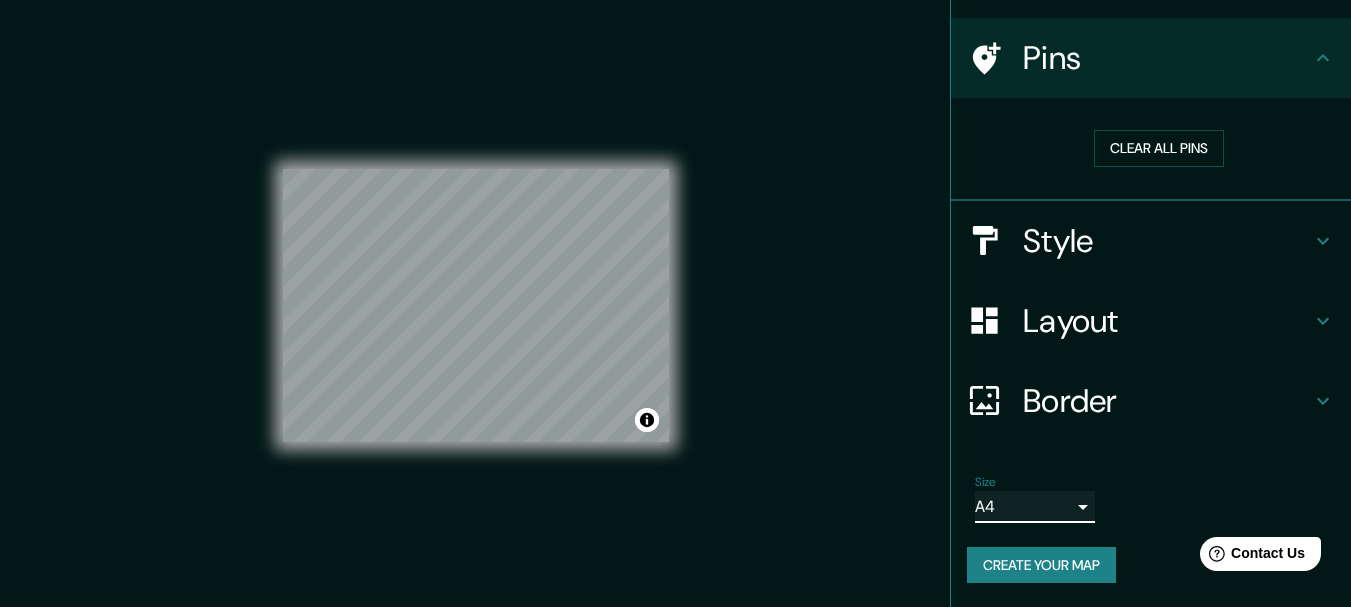 scroll, scrollTop: 35, scrollLeft: 0, axis: vertical 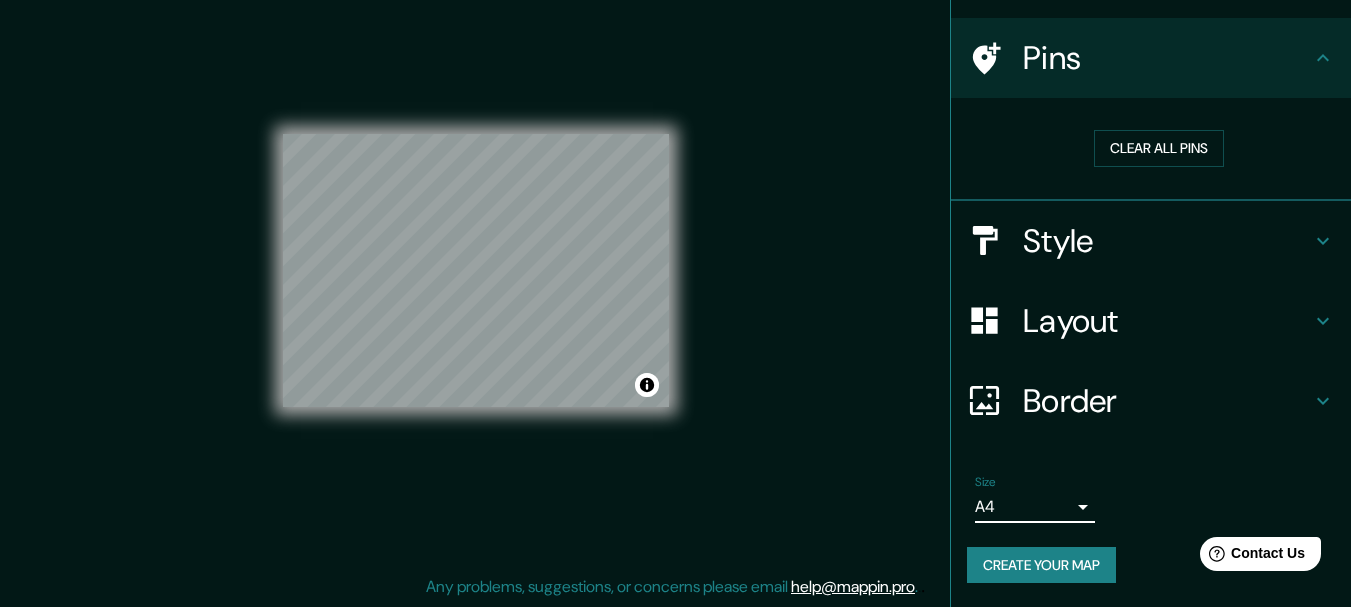 click on "Border" at bounding box center (1167, 401) 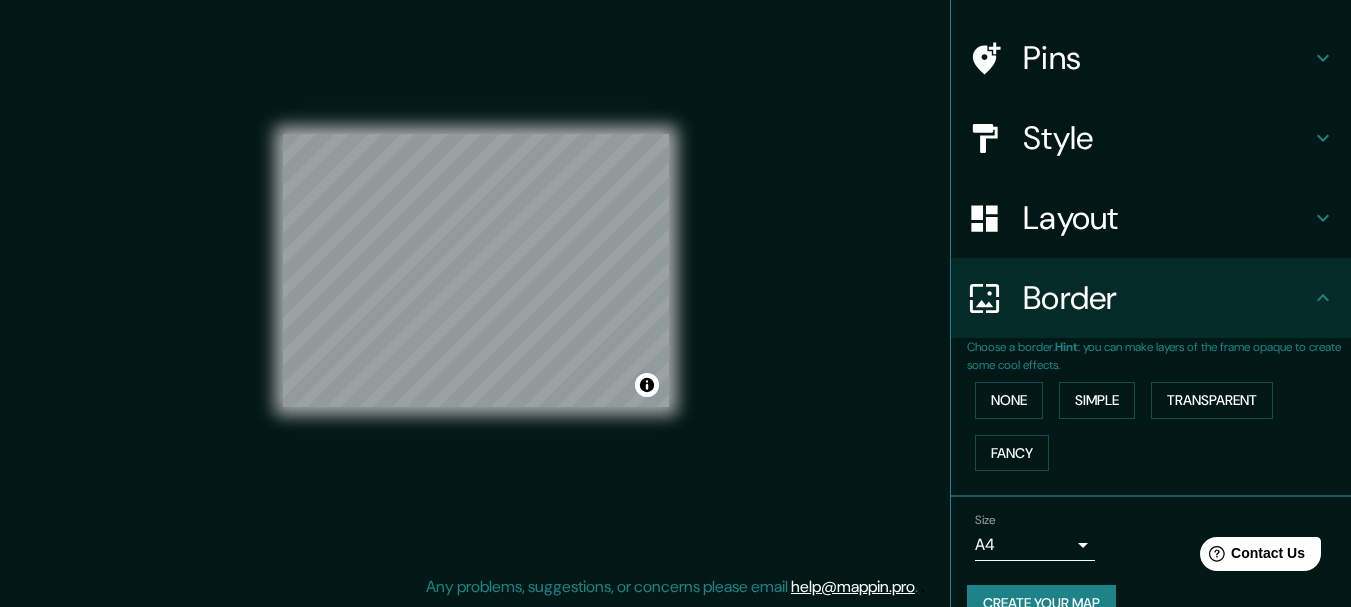 click on "Mappin Location Pins Style Layout Border Choose a border.  Hint : you can make layers of the frame opaque to create some cool effects. None Simple Transparent Fancy Size A4 single Create your map © Mapbox   © OpenStreetMap   Improve this map Any problems, suggestions, or concerns please email    help@mappin.pro . . ." at bounding box center (675, 286) 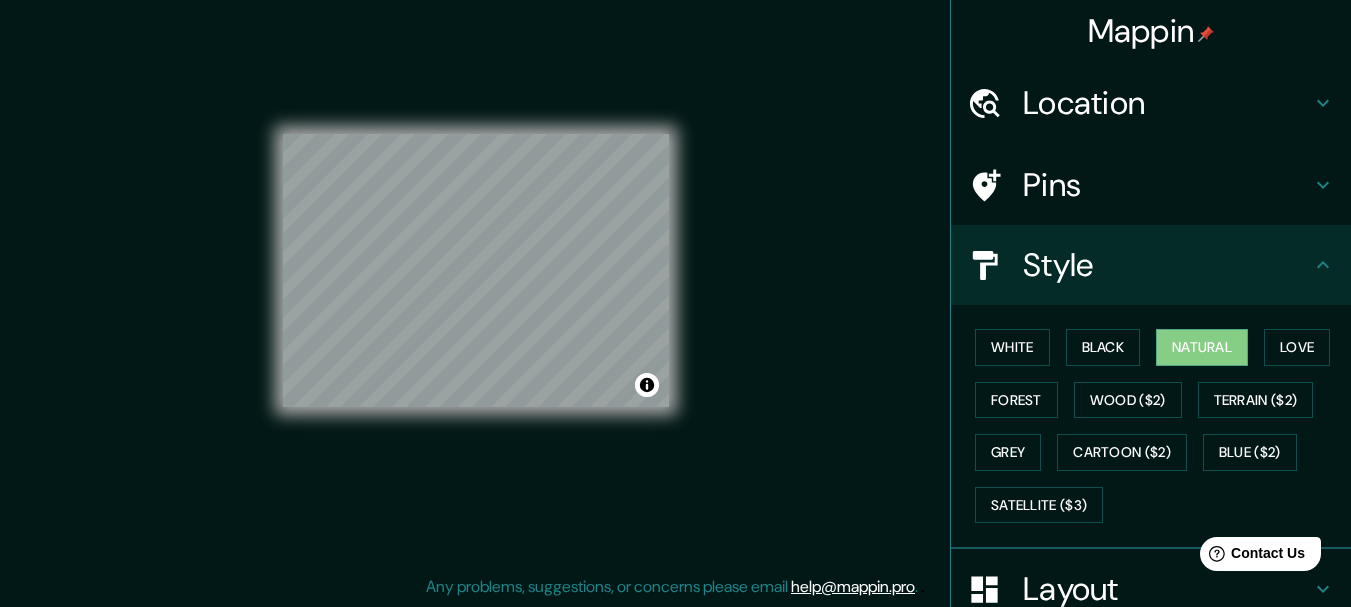 scroll, scrollTop: 0, scrollLeft: 0, axis: both 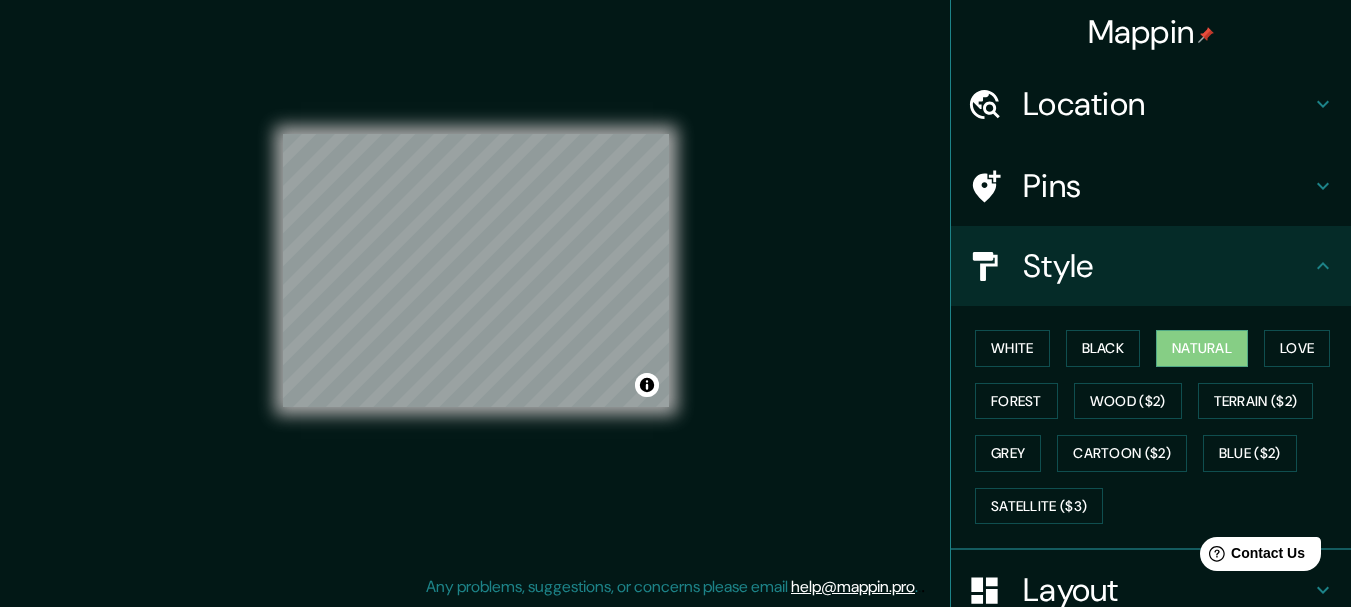 click on "Pins" at bounding box center [1151, 186] 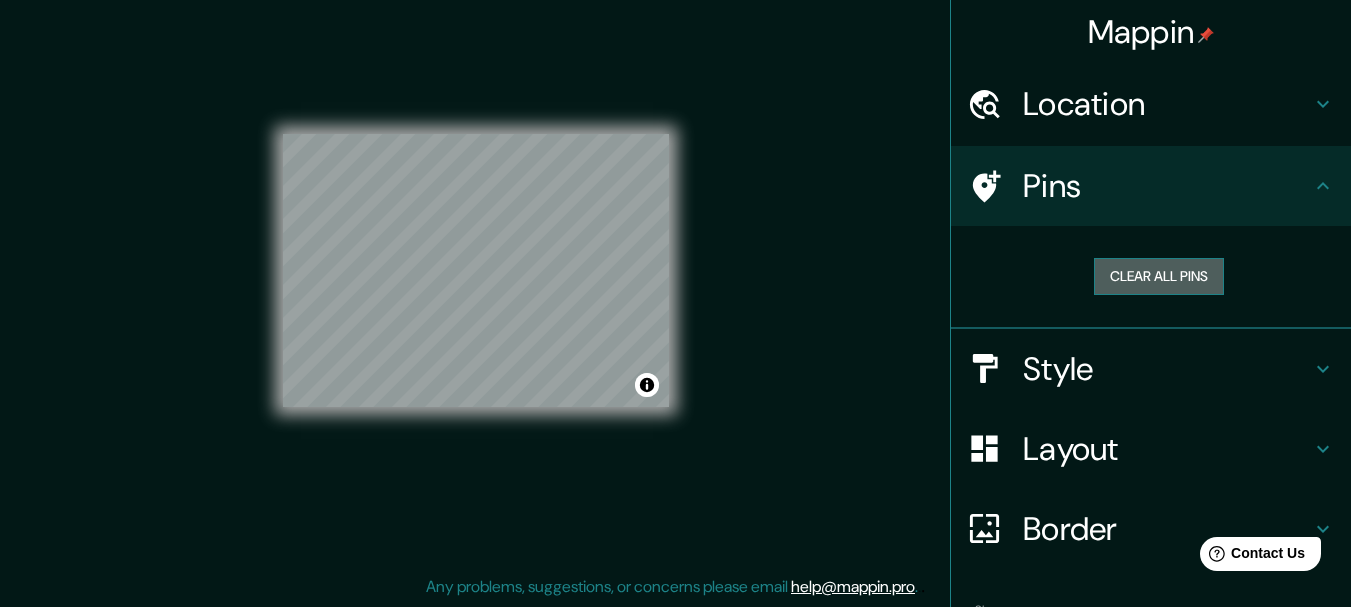 click on "Clear all pins" at bounding box center (1159, 276) 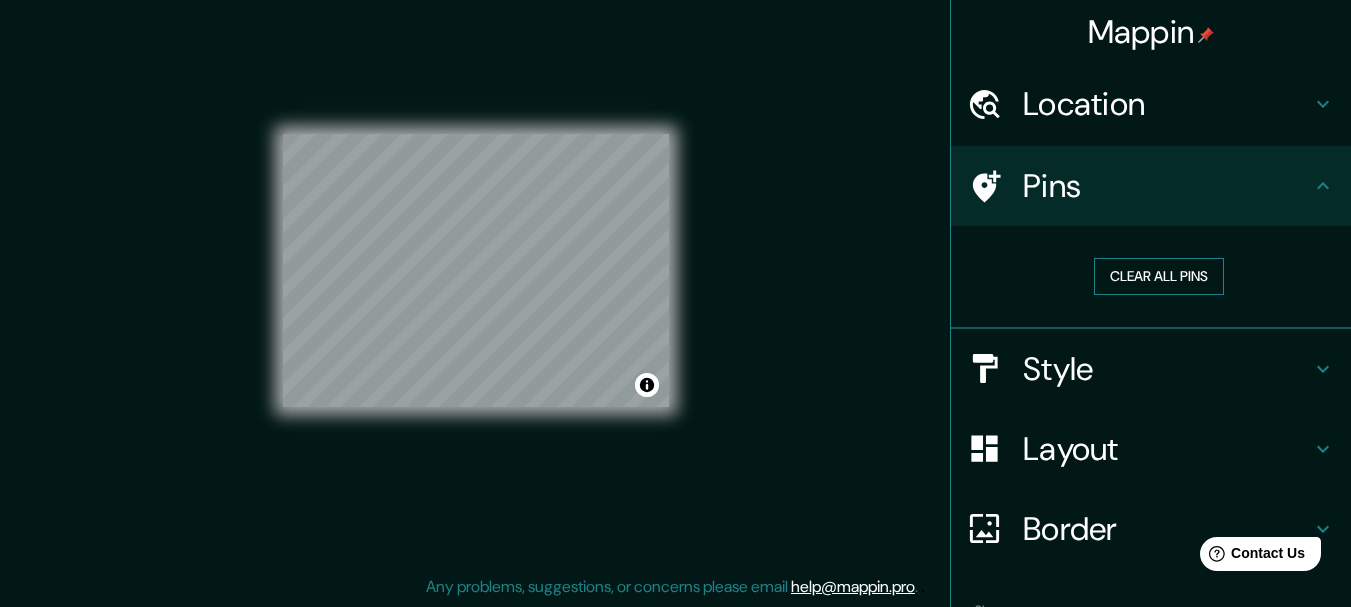 click on "Clear all pins" at bounding box center (1159, 276) 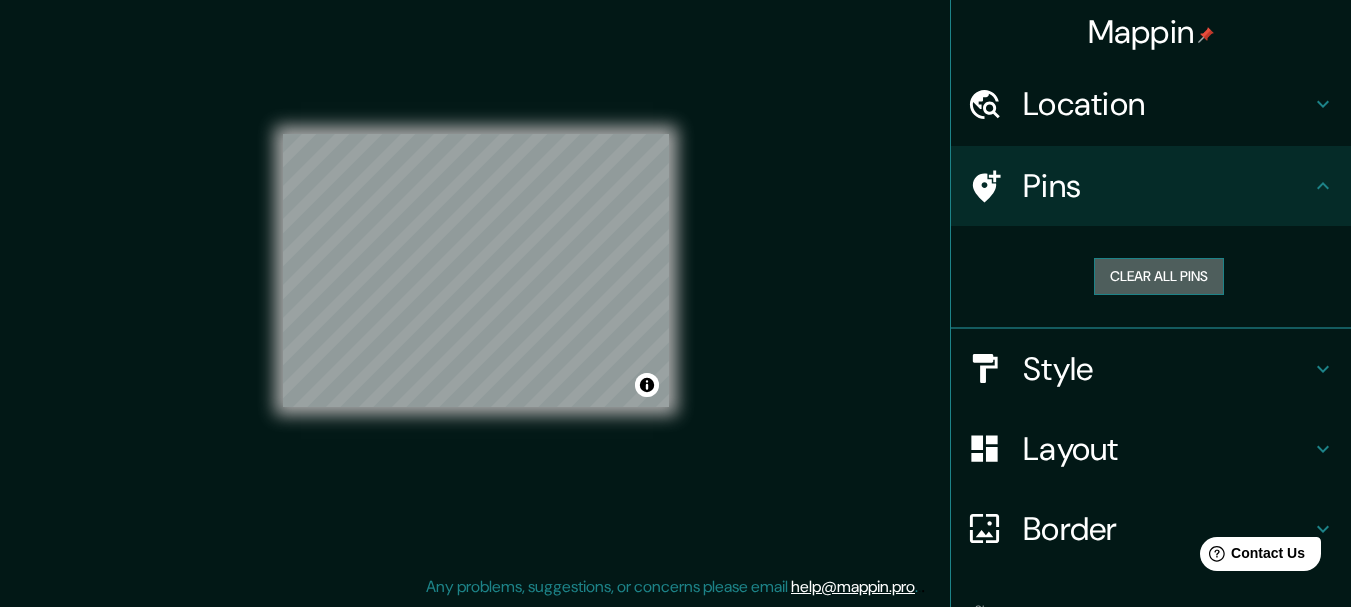 click on "Clear all pins" at bounding box center (1159, 276) 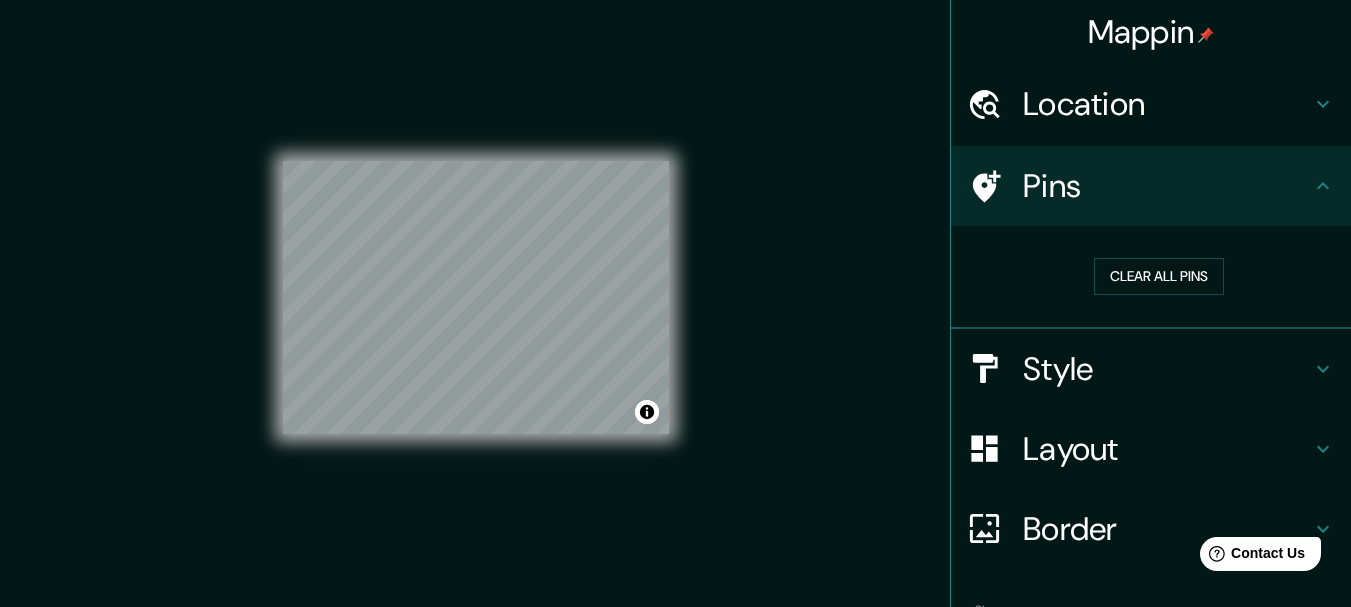 scroll, scrollTop: 0, scrollLeft: 0, axis: both 